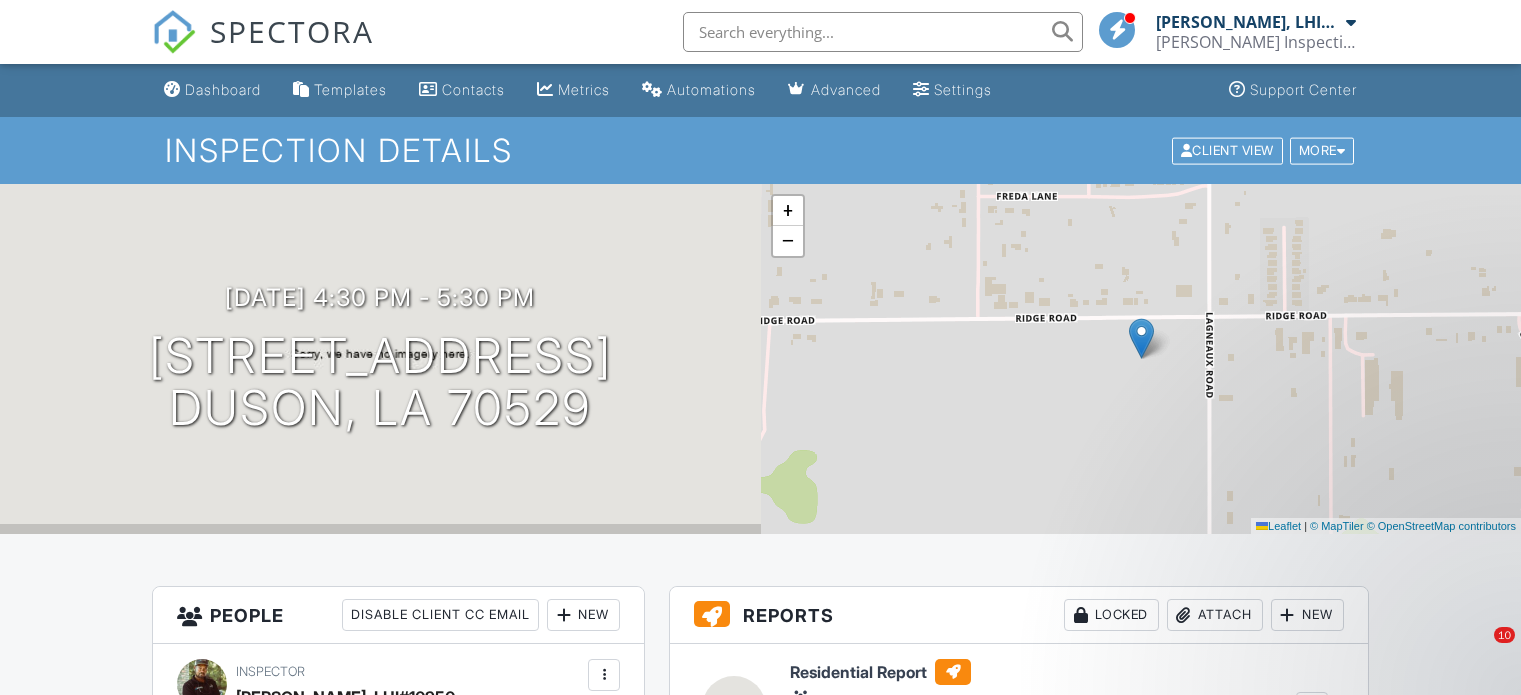 scroll, scrollTop: 0, scrollLeft: 0, axis: both 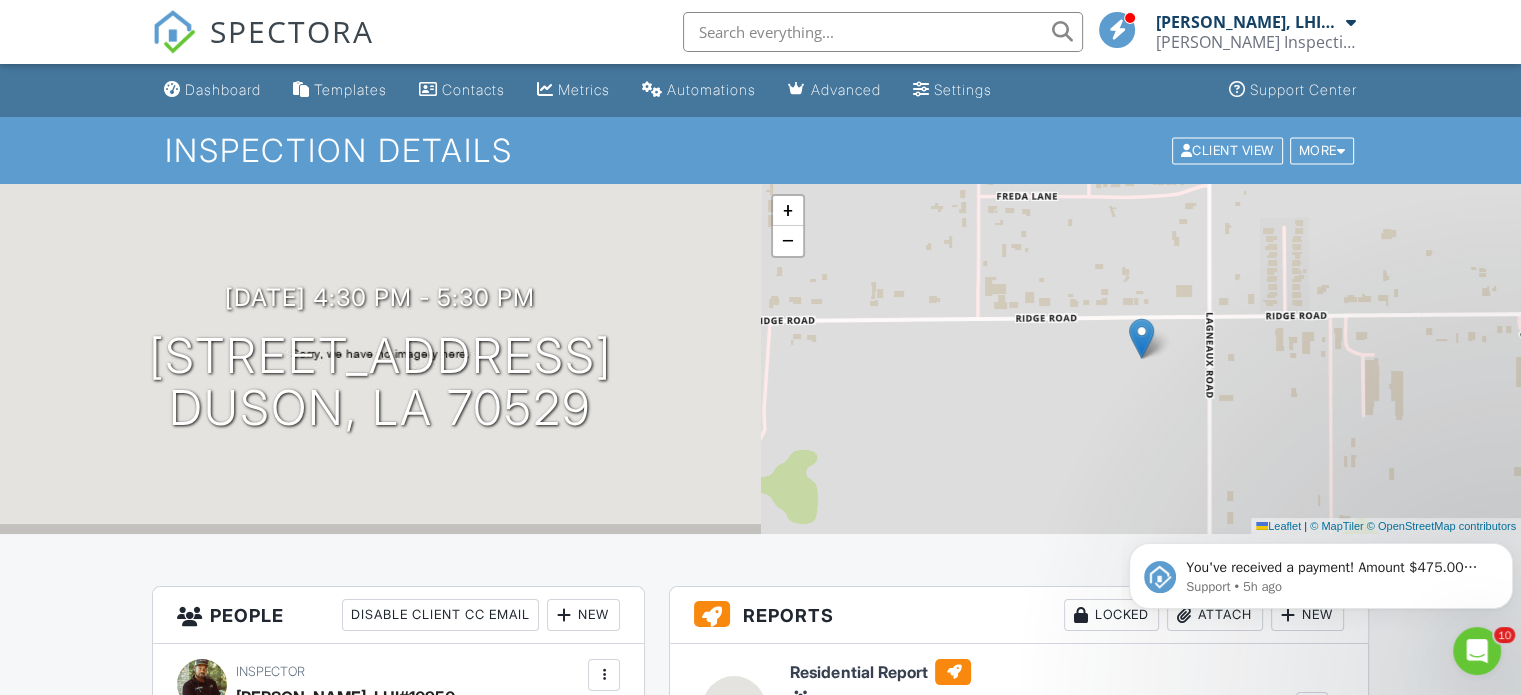 click on "SPECTORA" at bounding box center [292, 31] 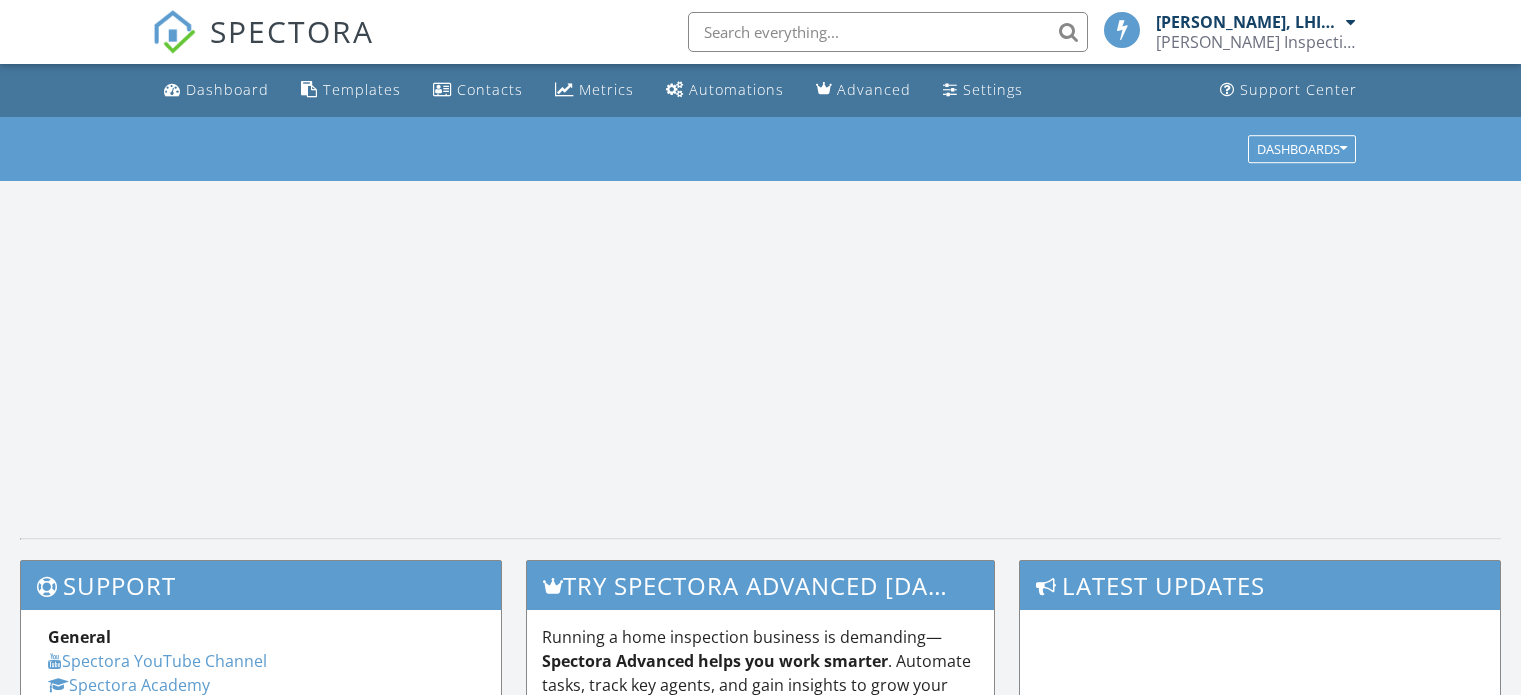 scroll, scrollTop: 0, scrollLeft: 0, axis: both 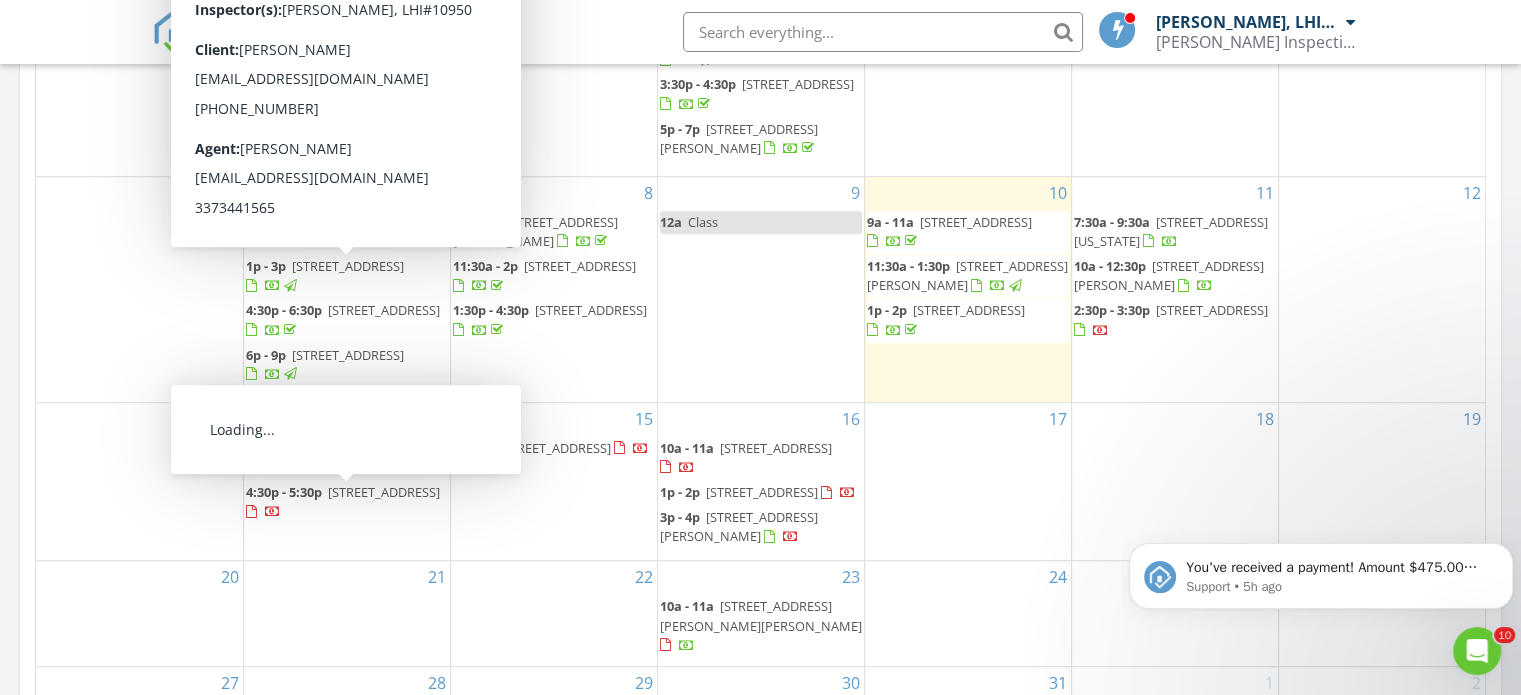 click on "14
8:30a - 10:30a
204 Tillou Andrus Dr, Opelousas 70570
4:30p - 5:30p
130 Eden Ridge st, Duson 70529" at bounding box center [347, 482] 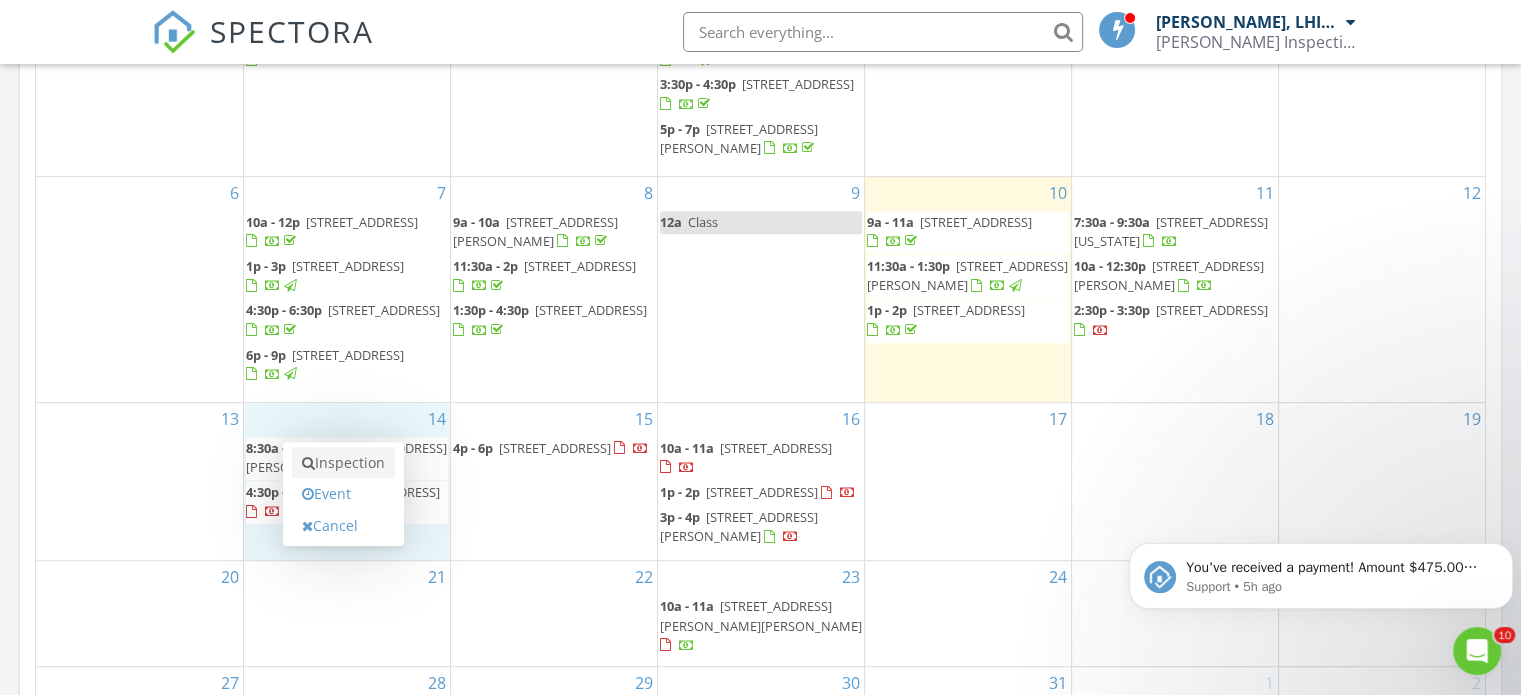 click on "Inspection" at bounding box center (343, 463) 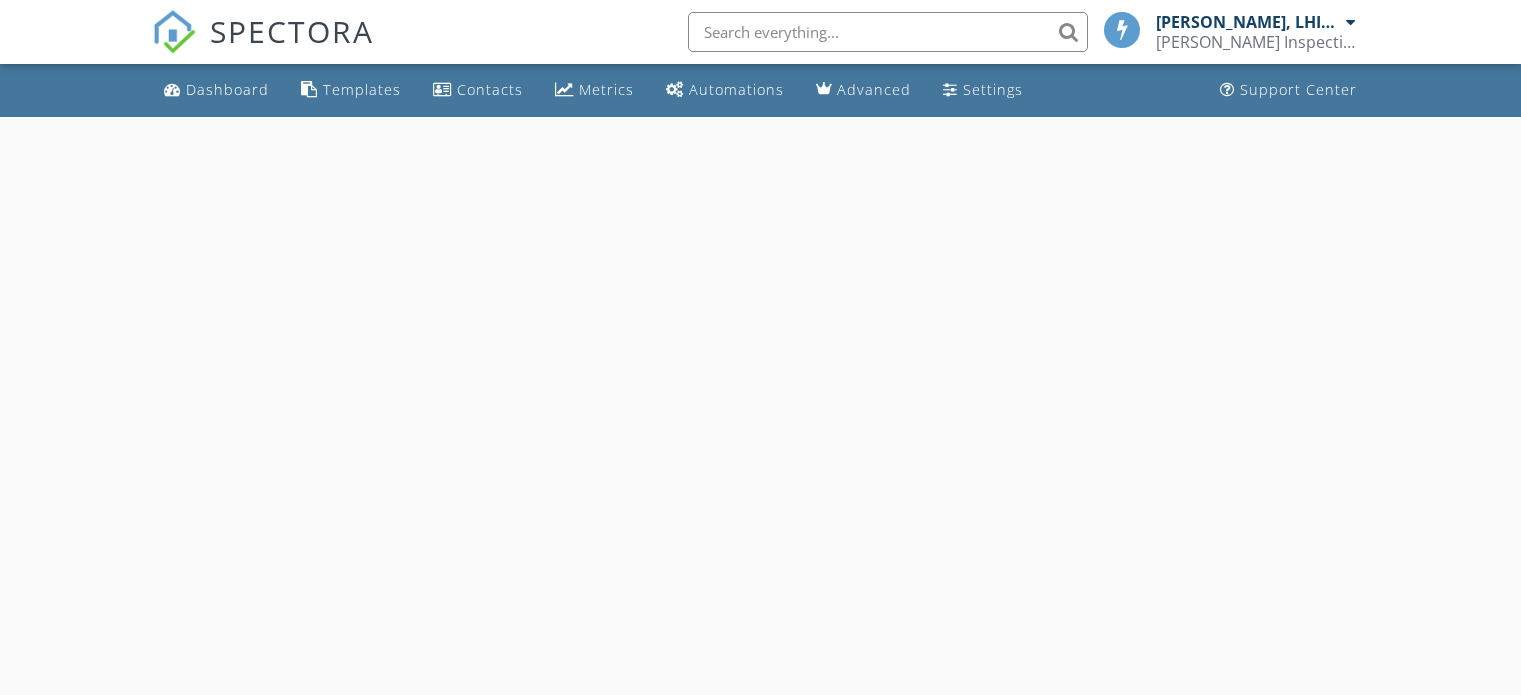 scroll, scrollTop: 0, scrollLeft: 0, axis: both 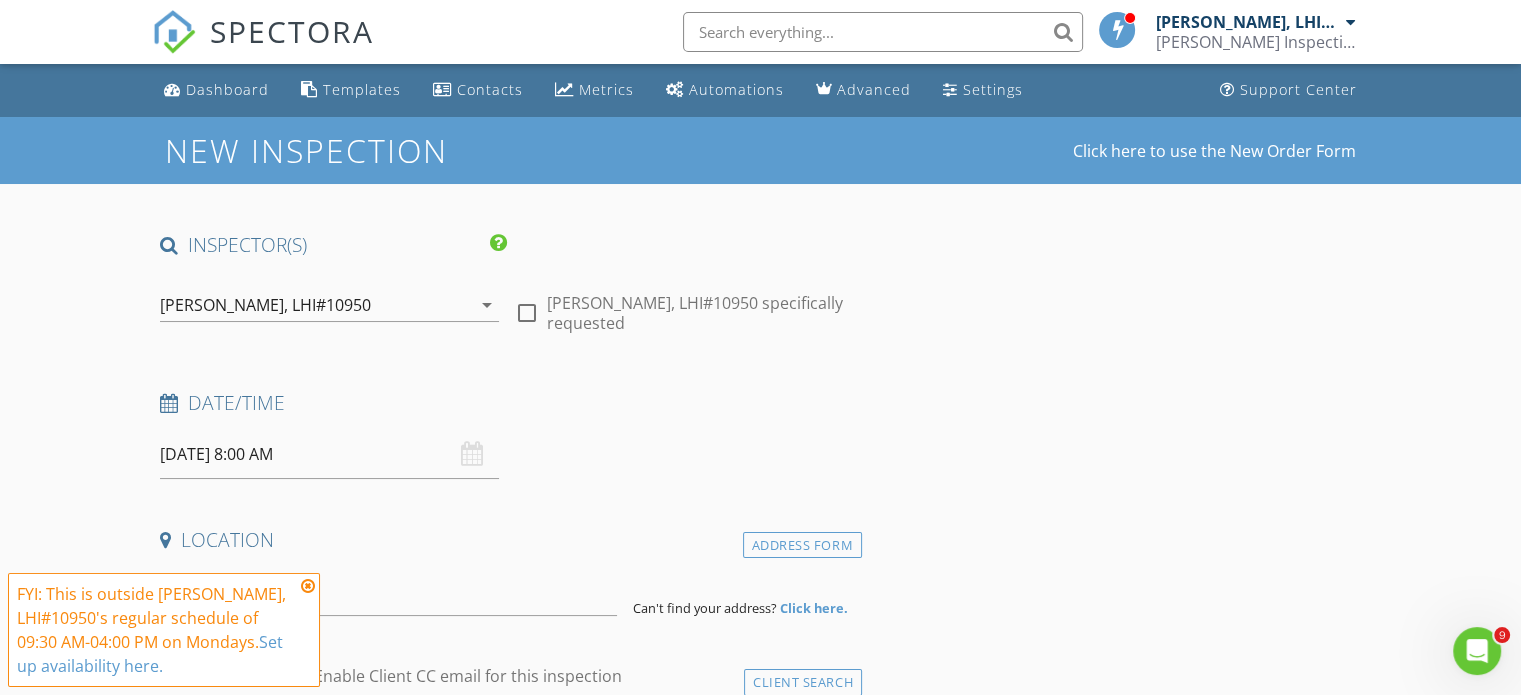 drag, startPoint x: 0, startPoint y: 0, endPoint x: 350, endPoint y: 456, distance: 574.83563 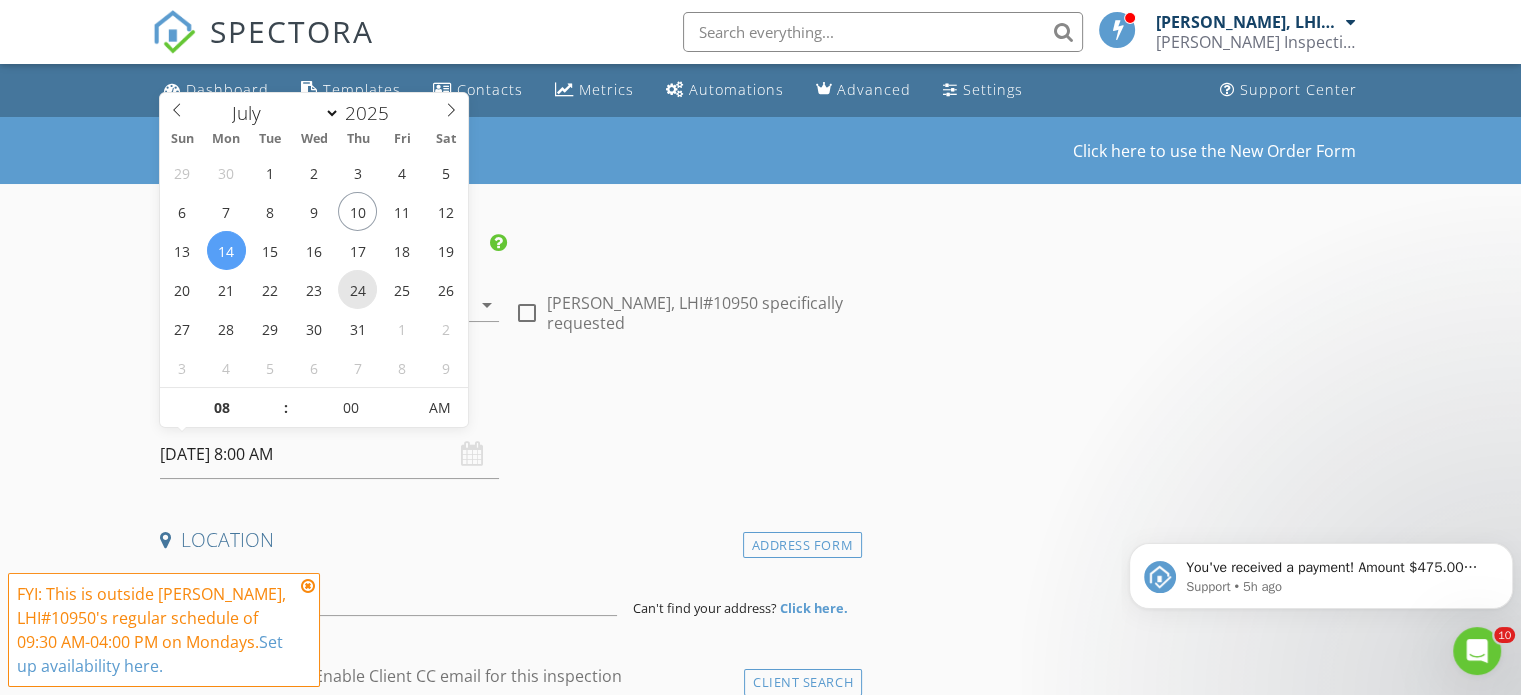 scroll, scrollTop: 0, scrollLeft: 0, axis: both 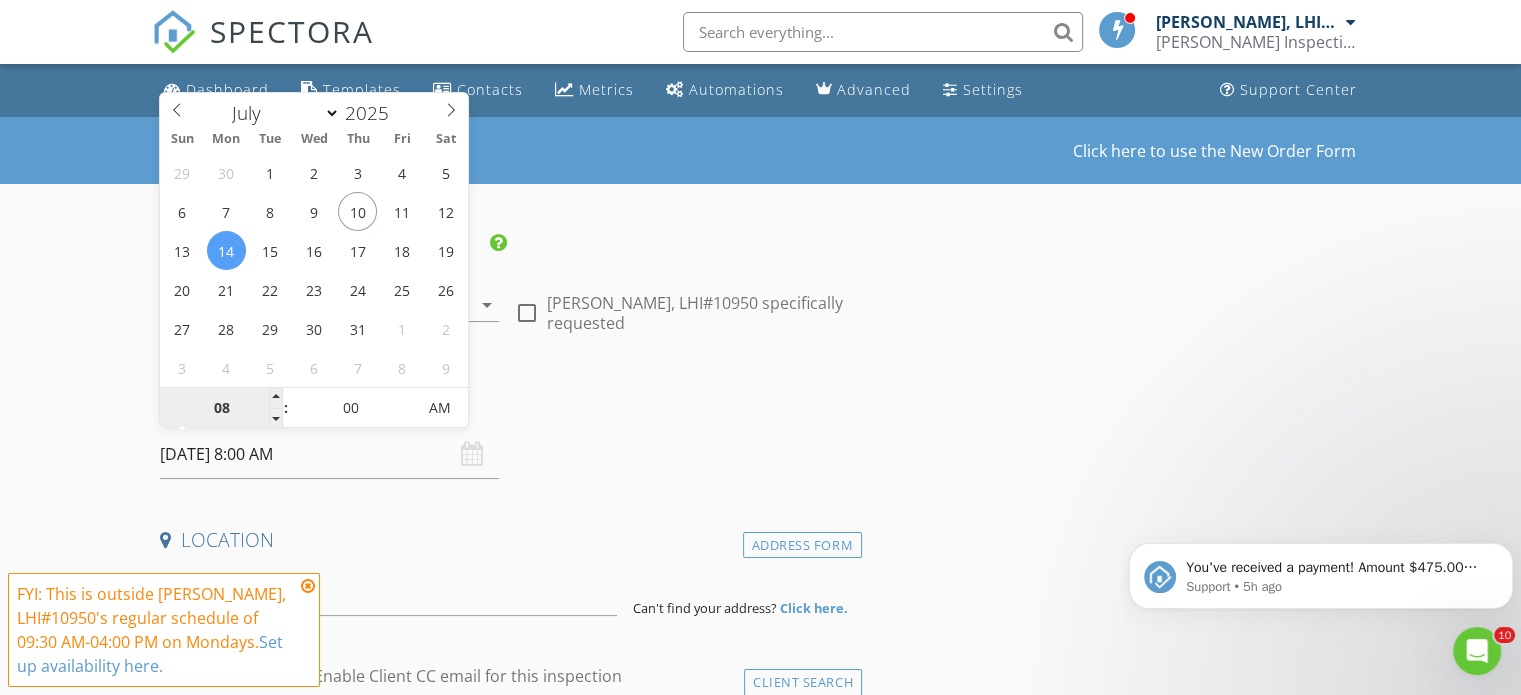 click on "08" at bounding box center [221, 409] 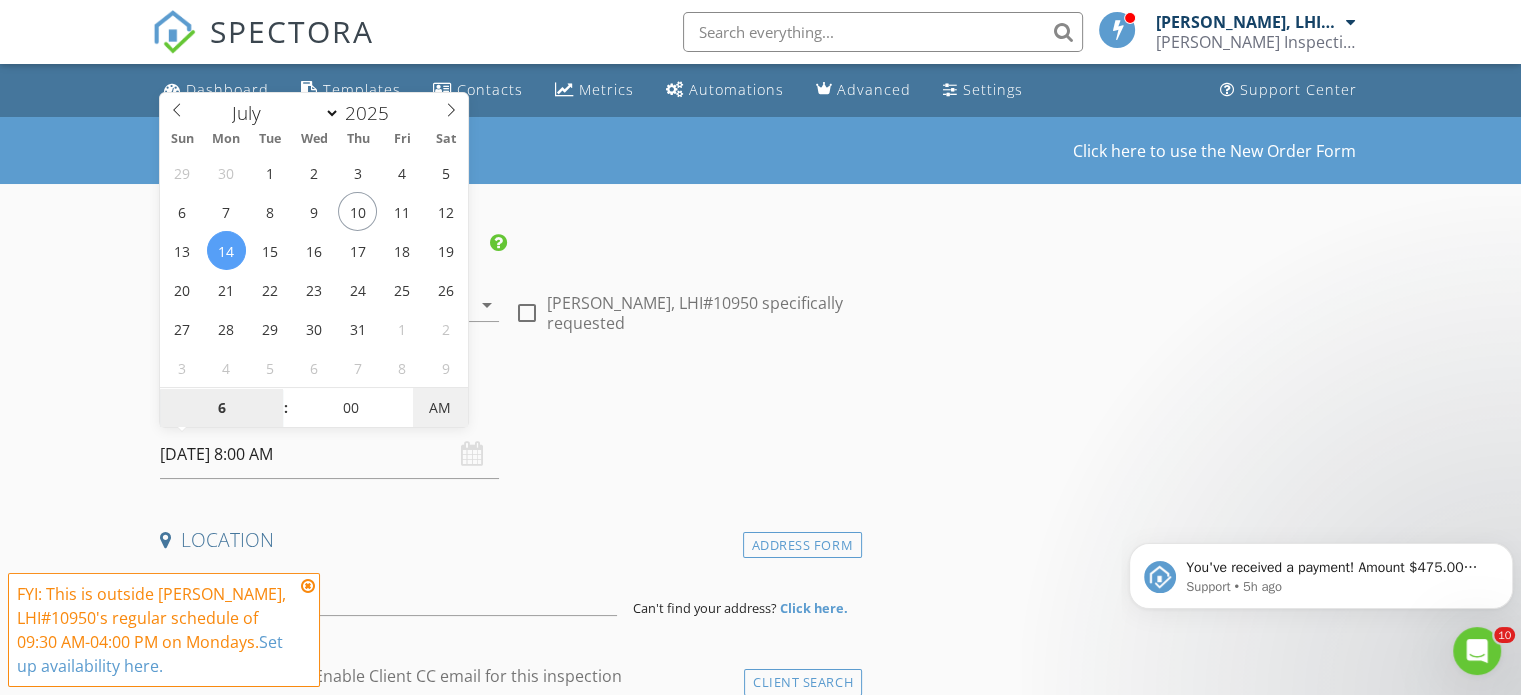 type on "06" 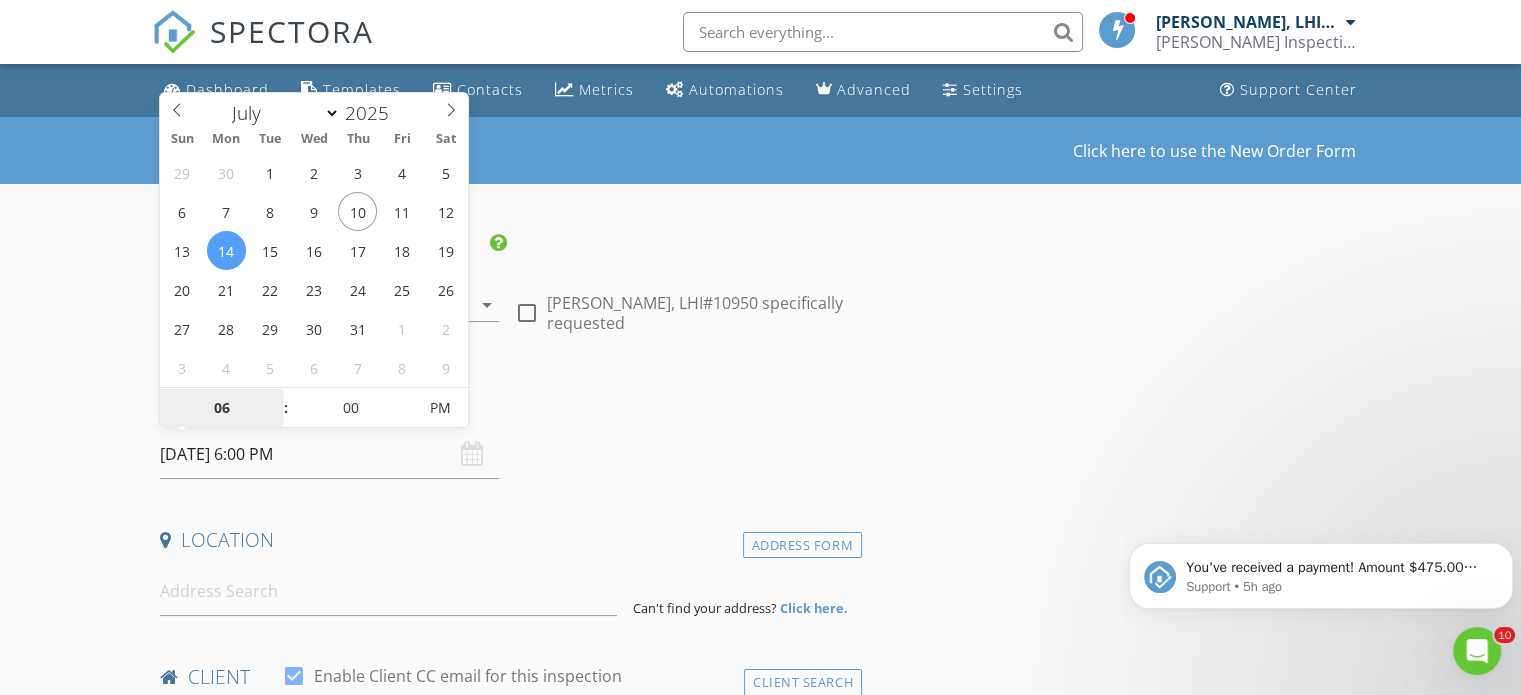 drag, startPoint x: 437, startPoint y: 407, endPoint x: 527, endPoint y: 402, distance: 90.13878 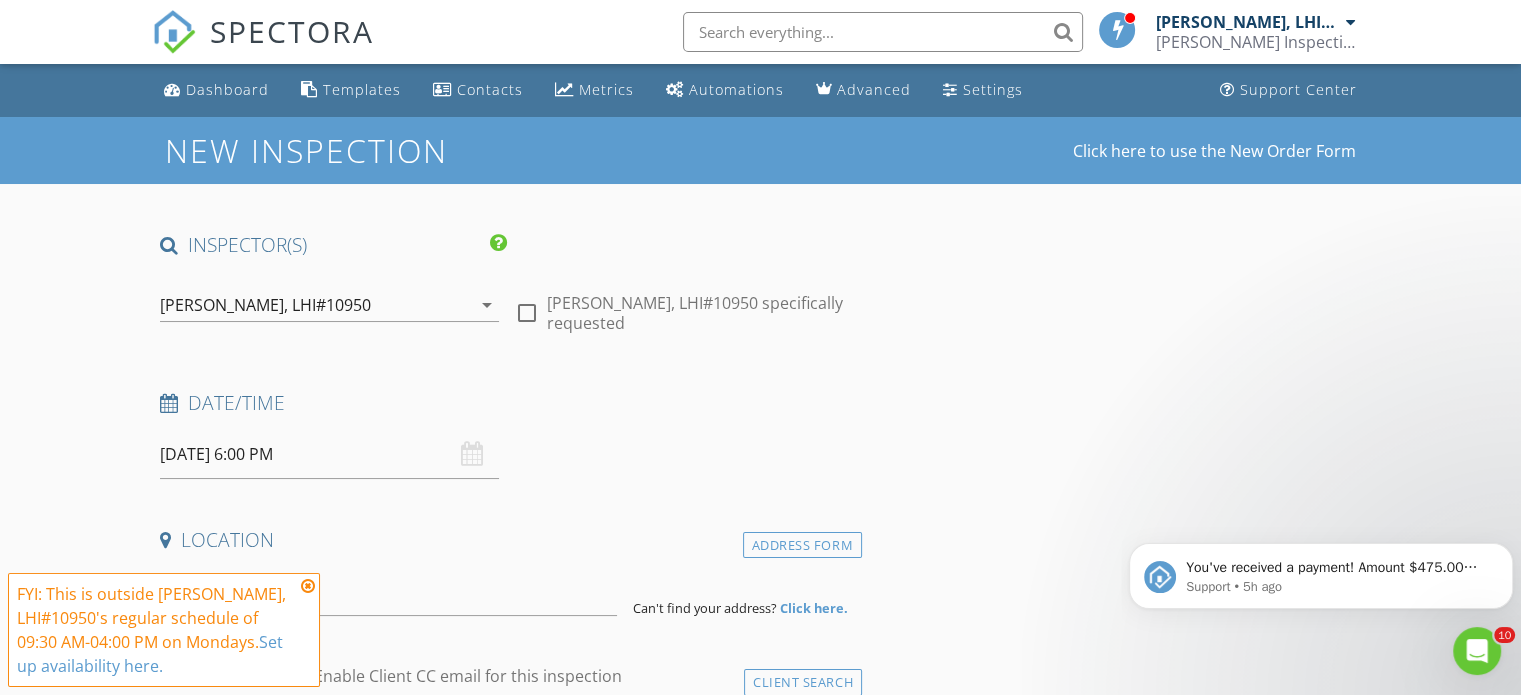 click on "Date/Time" at bounding box center (507, 410) 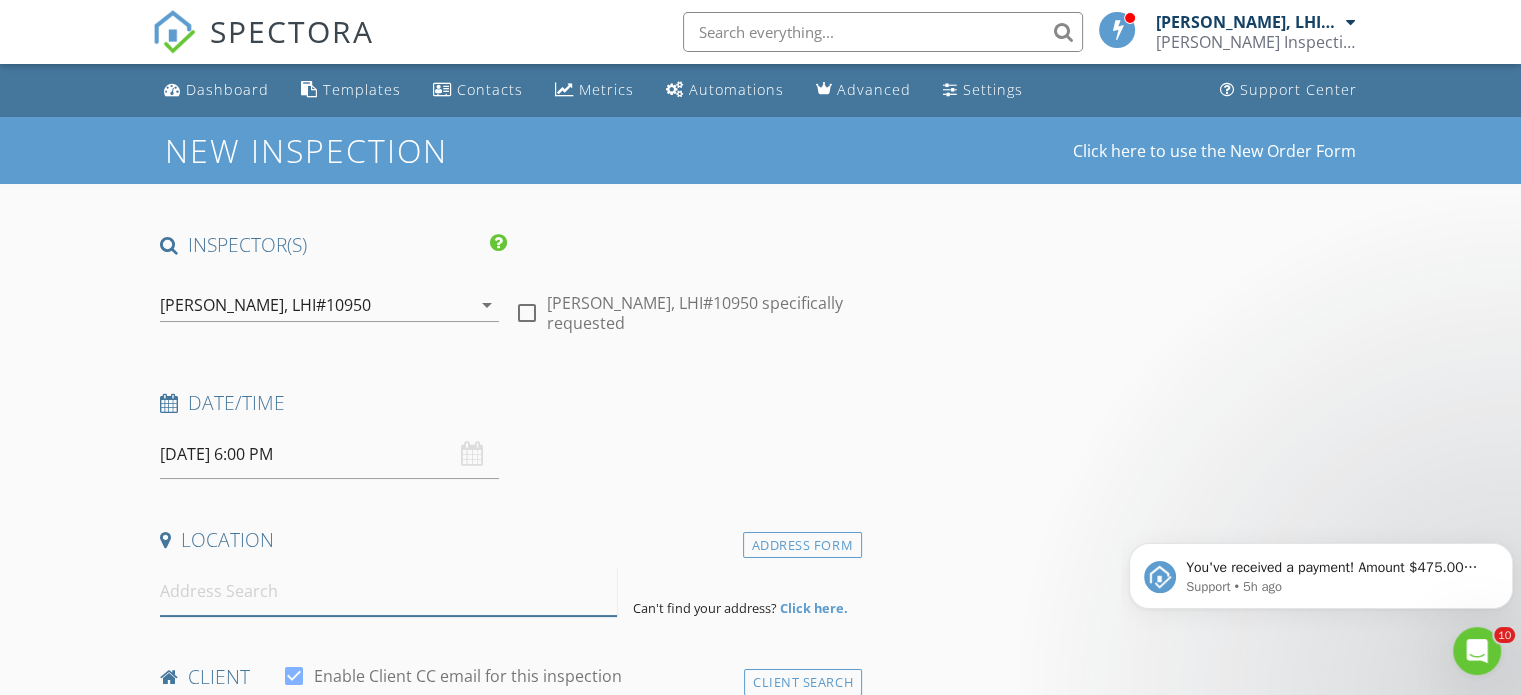 click at bounding box center [388, 591] 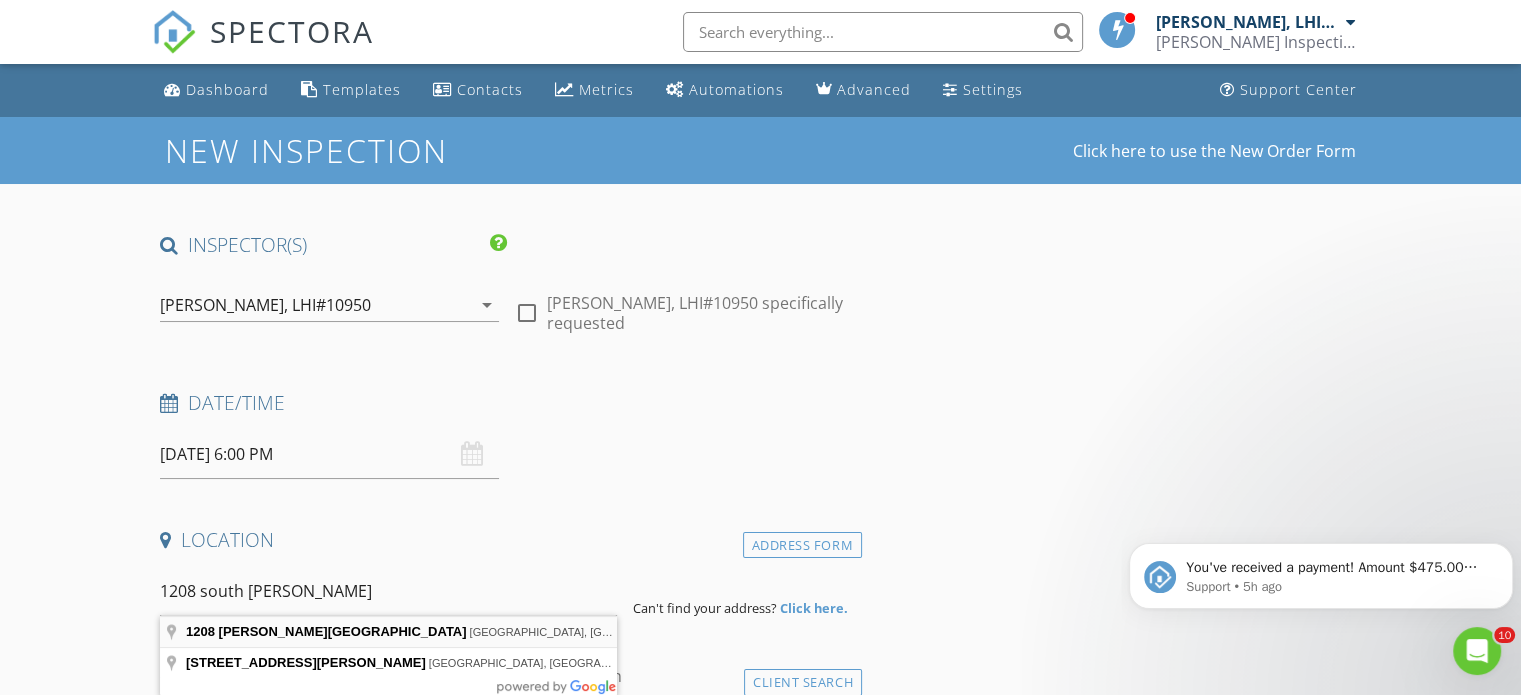 type on "1208 Hugh Wallis Road South, Lafayette, LA, USA" 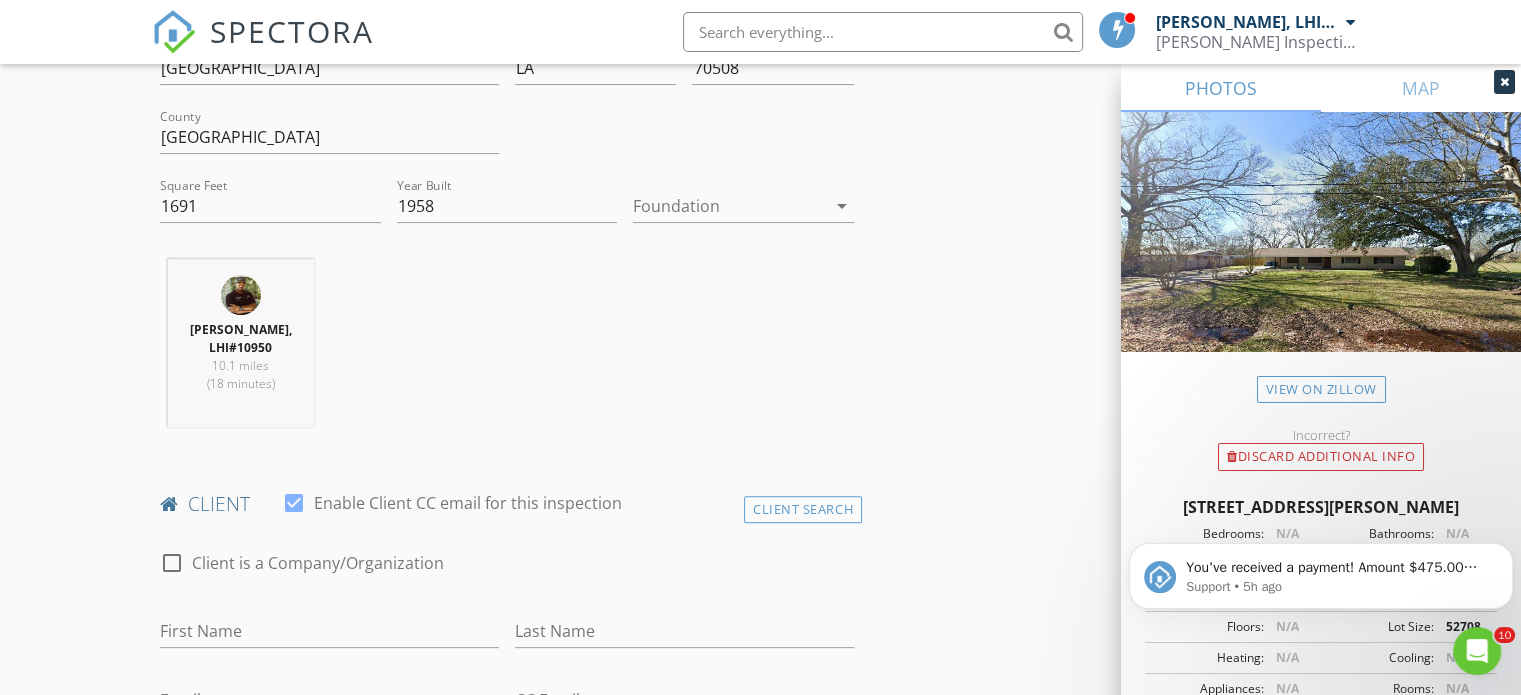 scroll, scrollTop: 800, scrollLeft: 0, axis: vertical 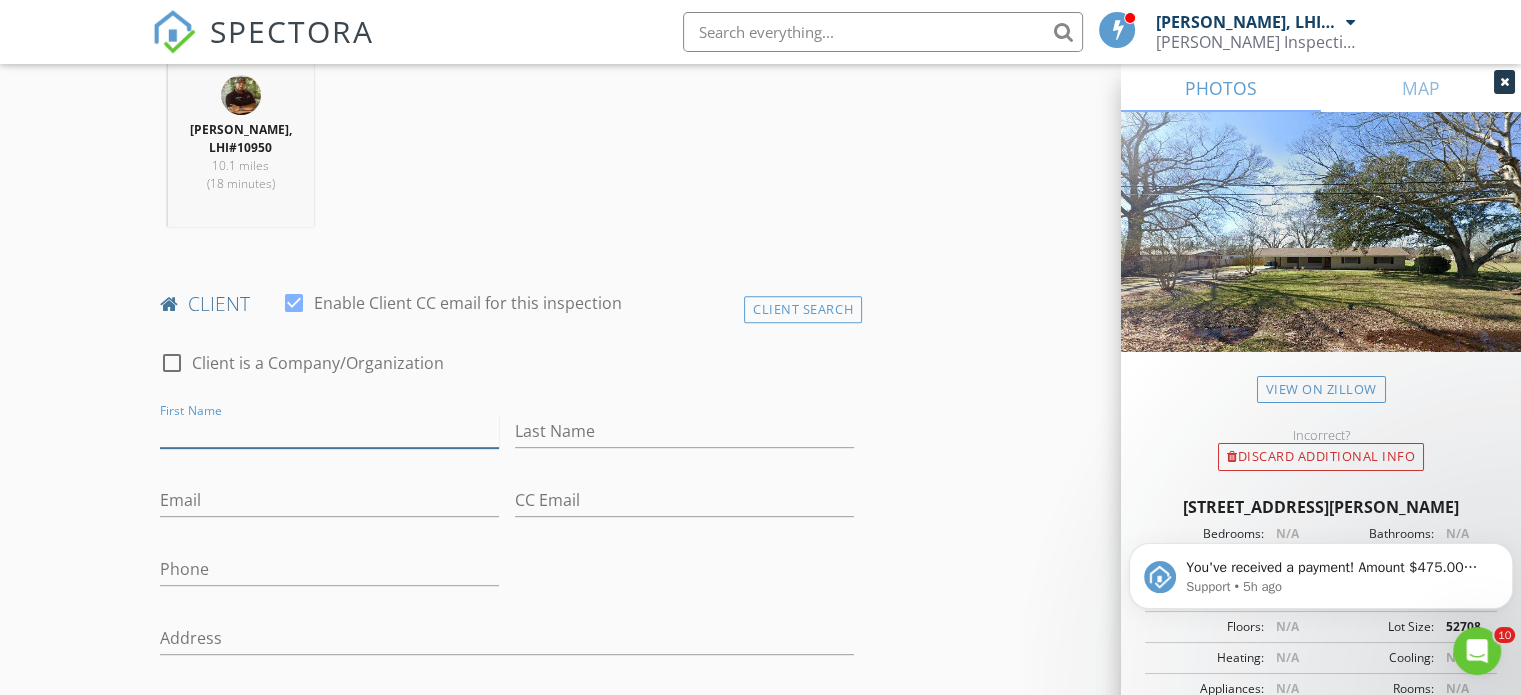 click on "First Name" at bounding box center (329, 431) 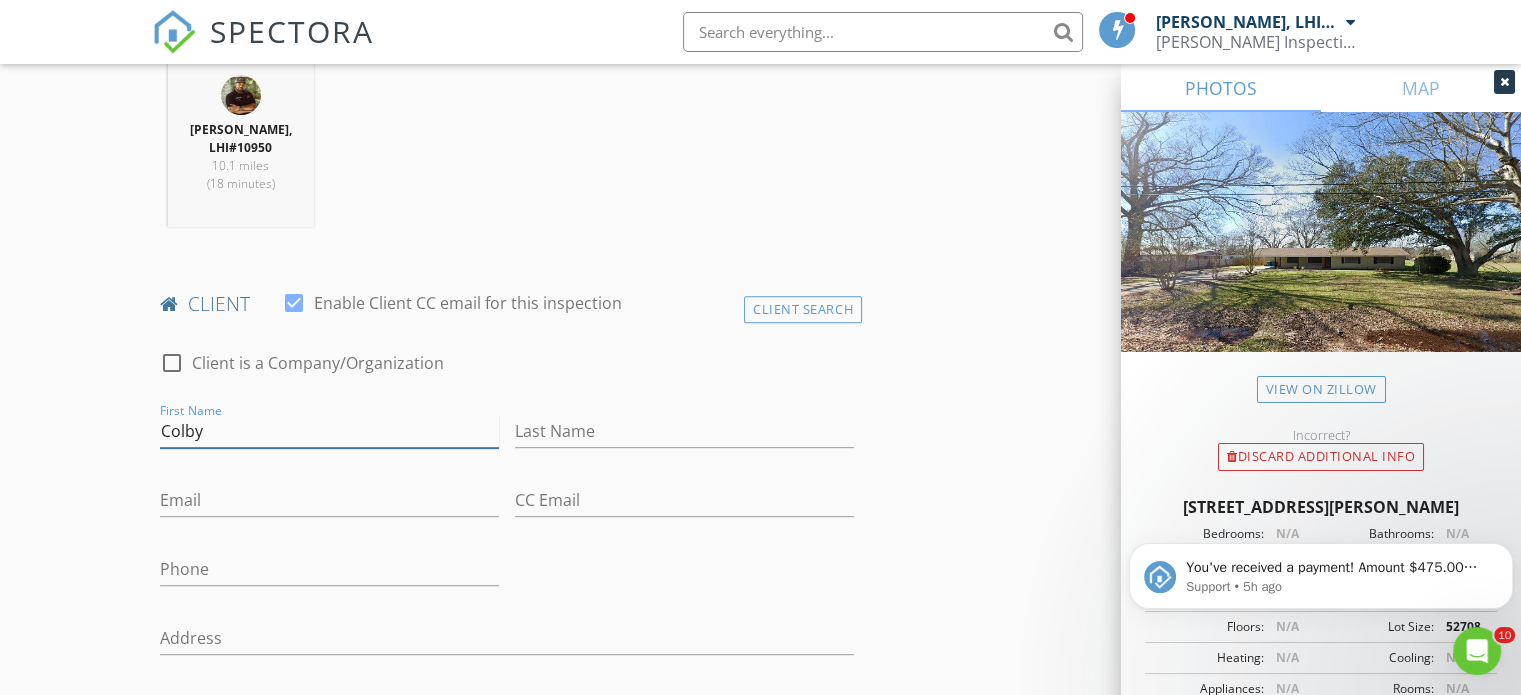 type on "Colby" 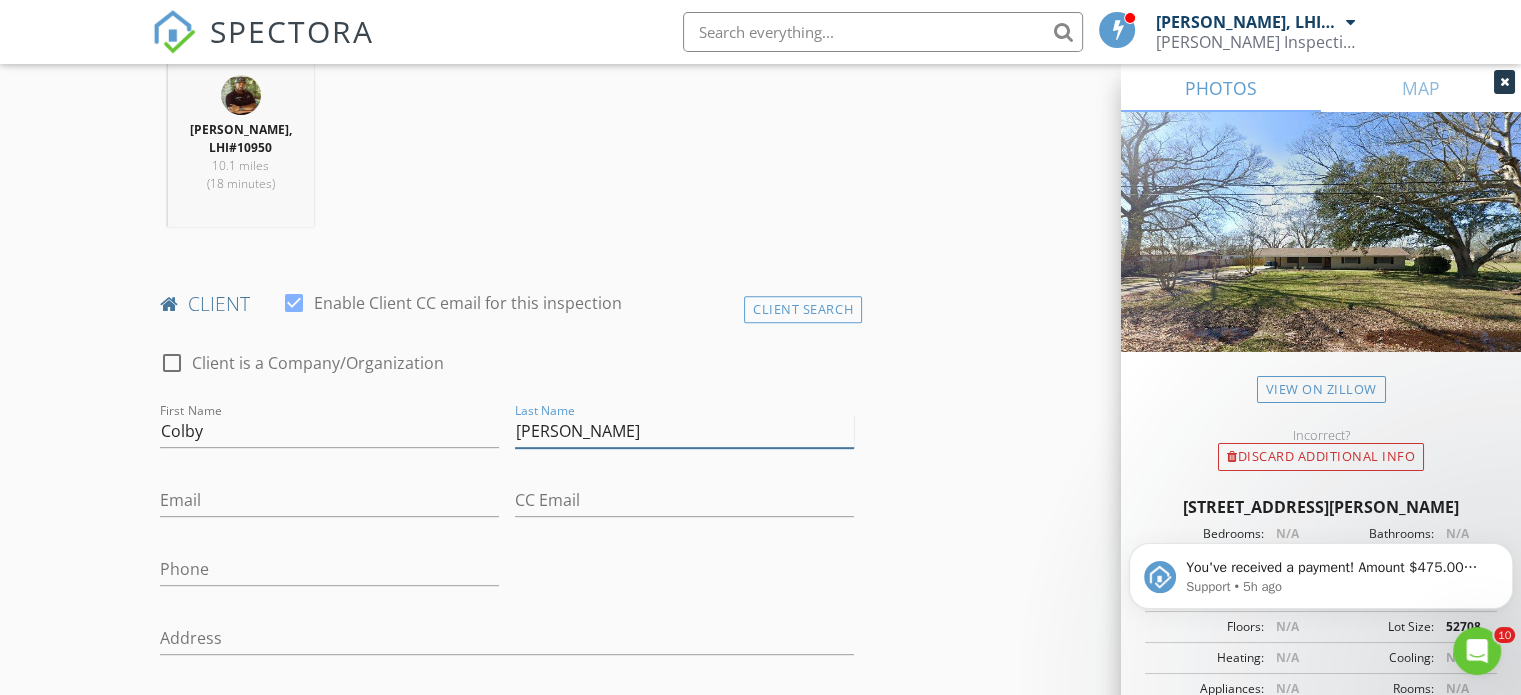 type on "Bourg" 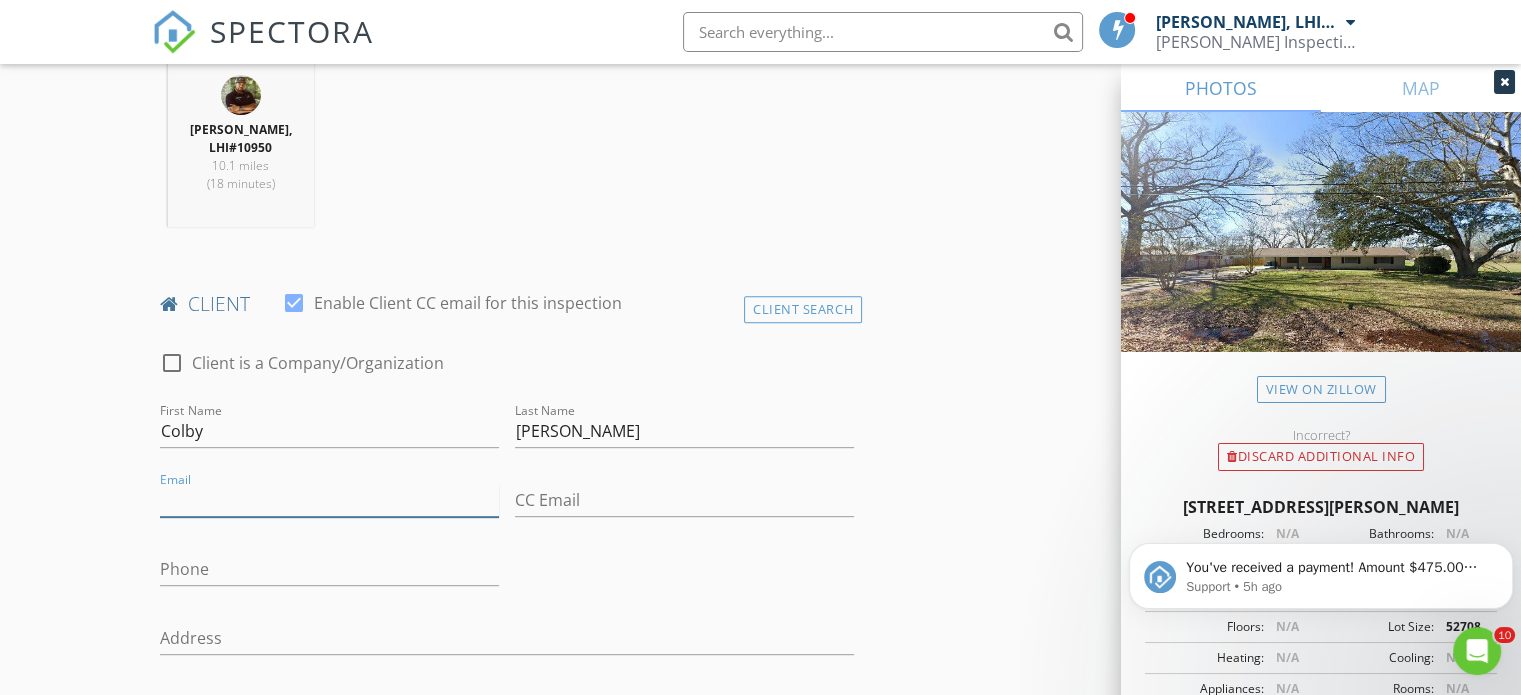 type on "b" 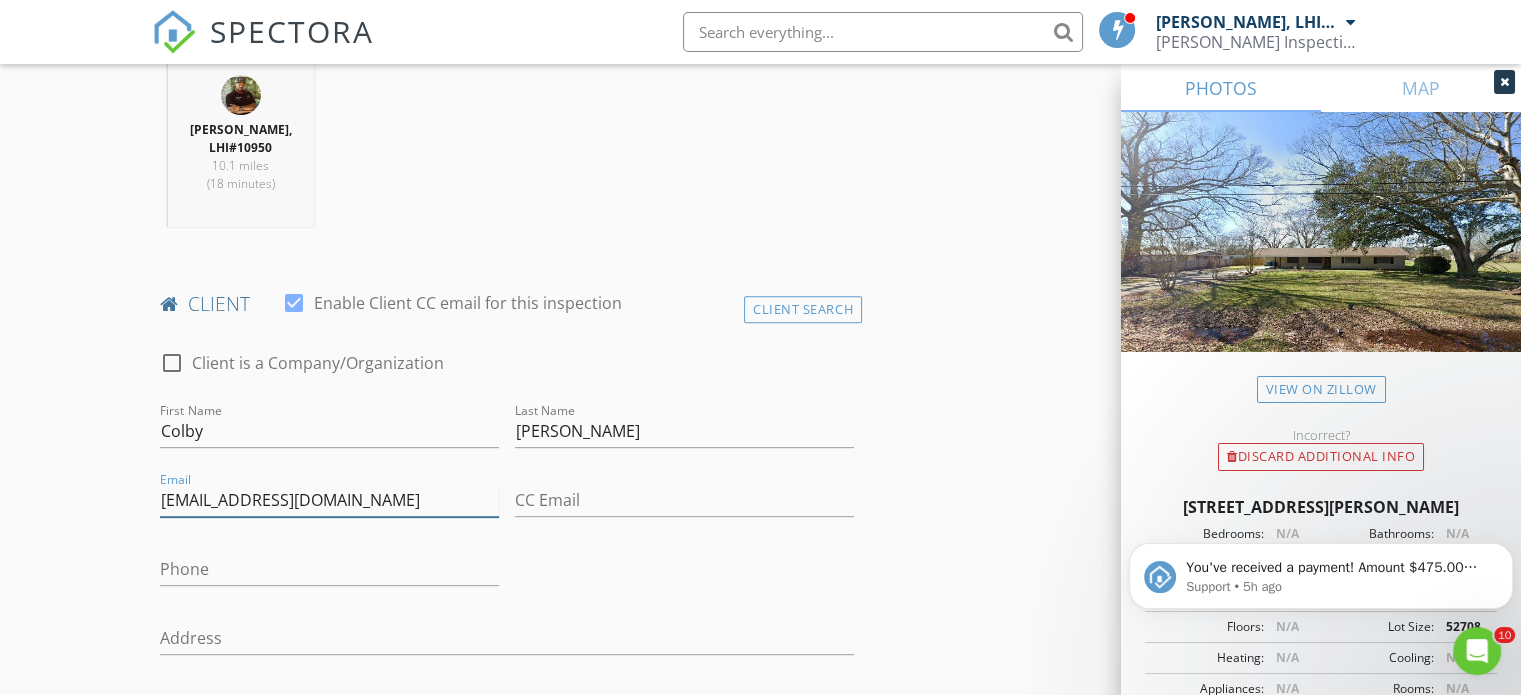 type on "cbourg@live.com" 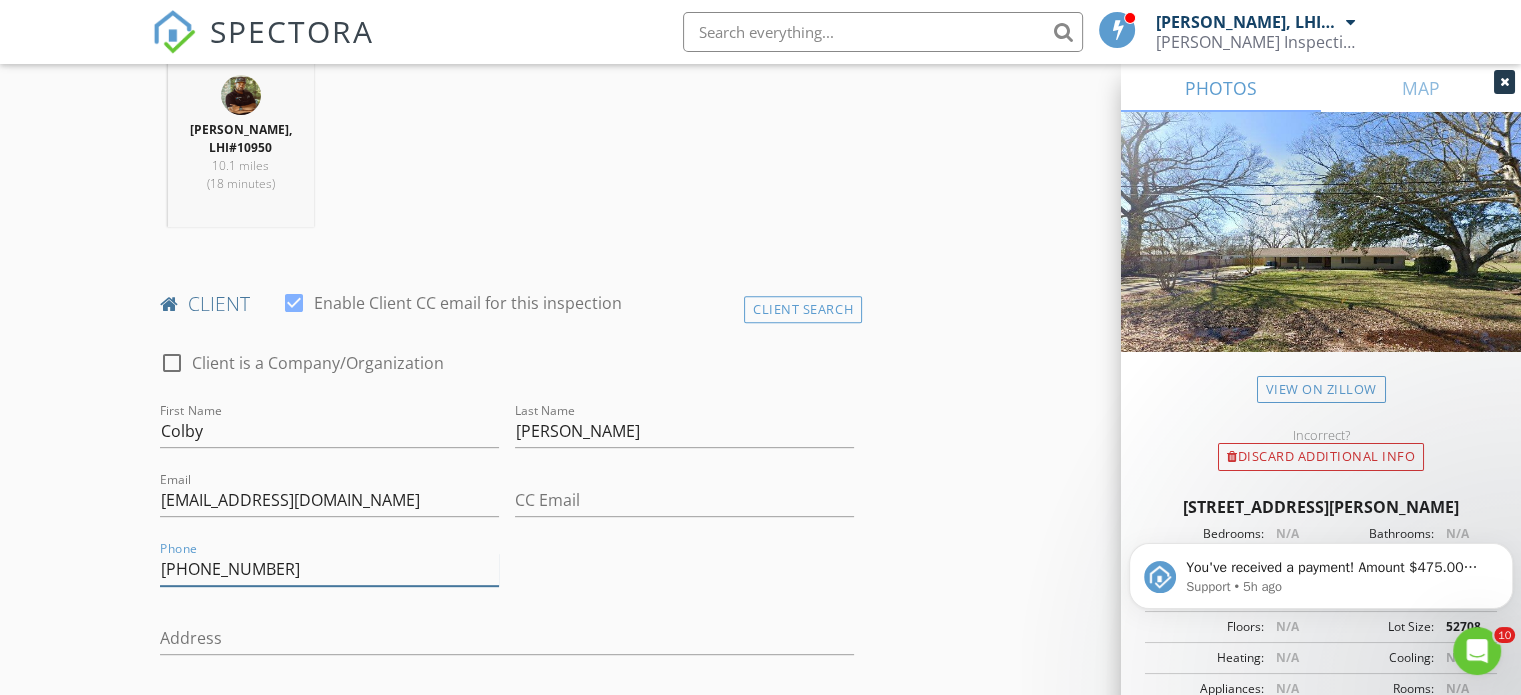 type on "337-322-2181" 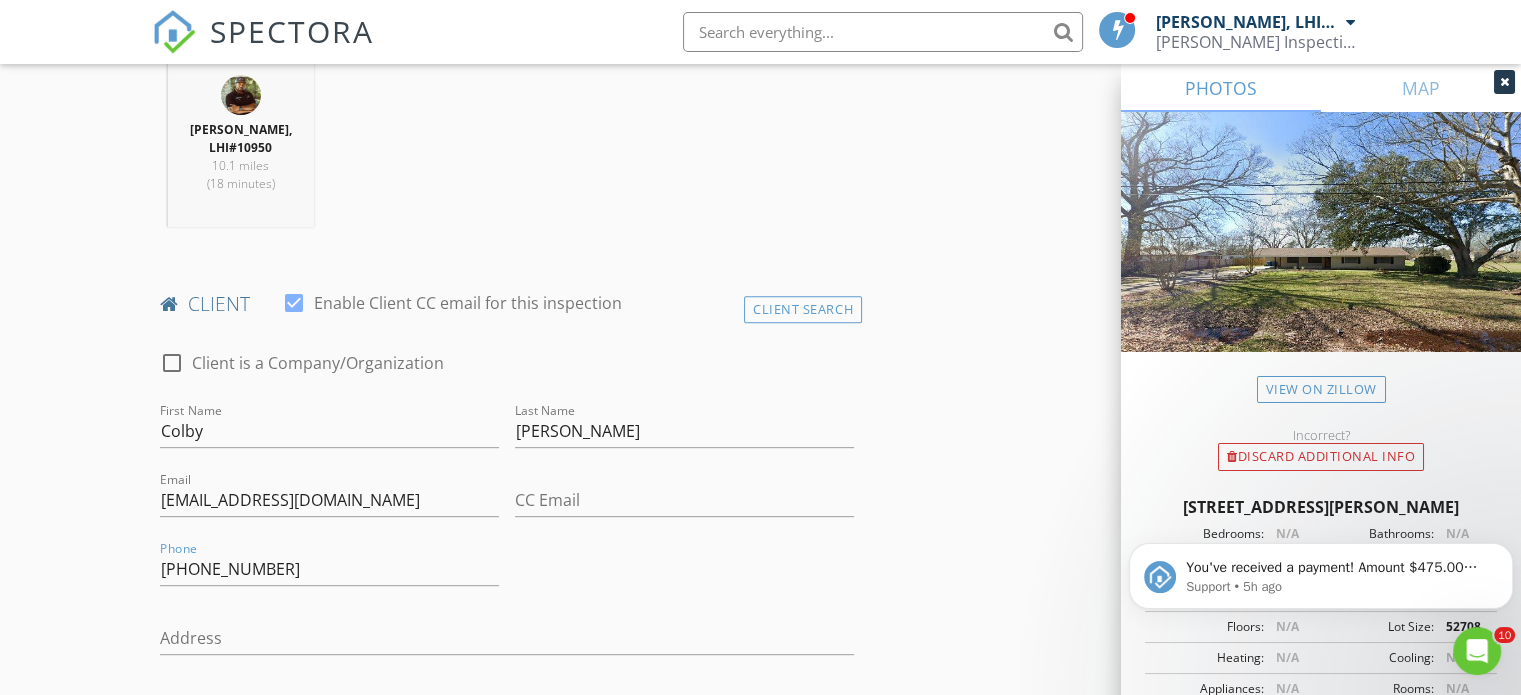 click on "New Inspection
Click here to use the New Order Form
INSPECTOR(S)
check_box   Shawn Bernard, LHI#10950   PRIMARY   Shawn Bernard, LHI#10950 arrow_drop_down   check_box_outline_blank Shawn Bernard, LHI#10950 specifically requested
Date/Time
07/14/2025 6:00 PM
Location
Address Search       Address 1208 Hugh Wallis Rd S   Unit   City Lafayette   State LA   Zip 70508   County Lafayette Parish     Square Feet 1691   Year Built 1958   Foundation arrow_drop_down     Shawn Bernard, LHI#10950     10.1 miles     (18 minutes)
client
check_box Enable Client CC email for this inspection   Client Search     check_box_outline_blank Client is a Company/Organization     First Name Colby   Last Name Bourg   Email cbourg@live.com   CC Email   Phone 337-322-2181   Address   City   State   Zip       Notes   Private Notes          check_box_outline_blank" at bounding box center (760, 1072) 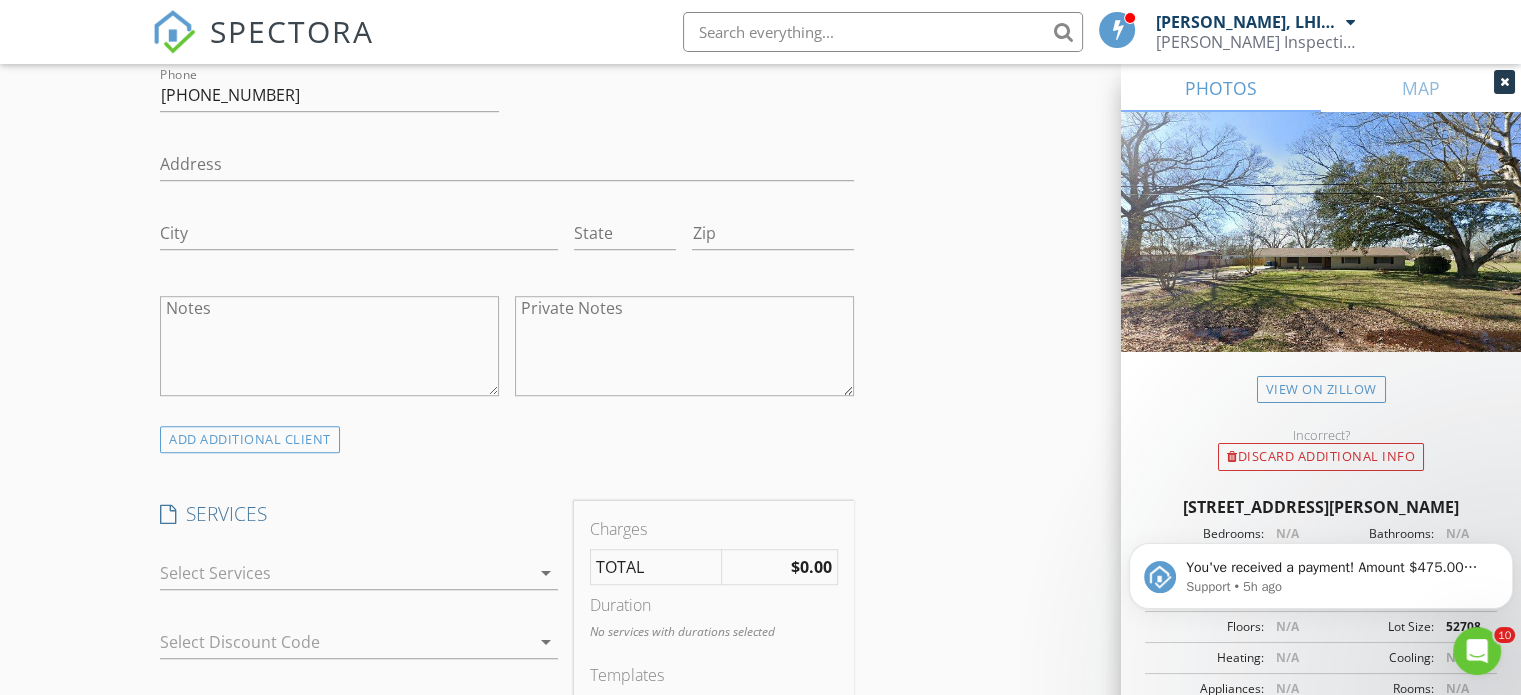 scroll, scrollTop: 1300, scrollLeft: 0, axis: vertical 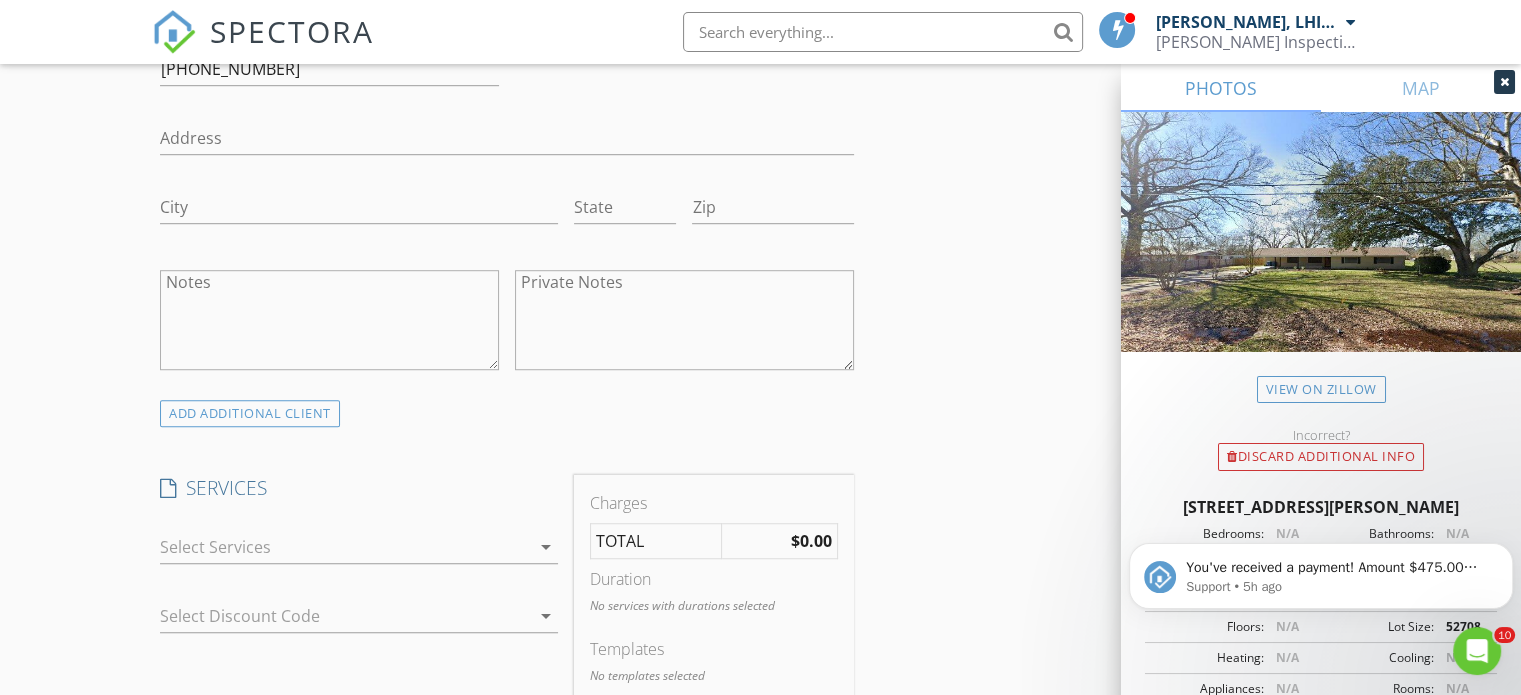 click at bounding box center (345, 547) 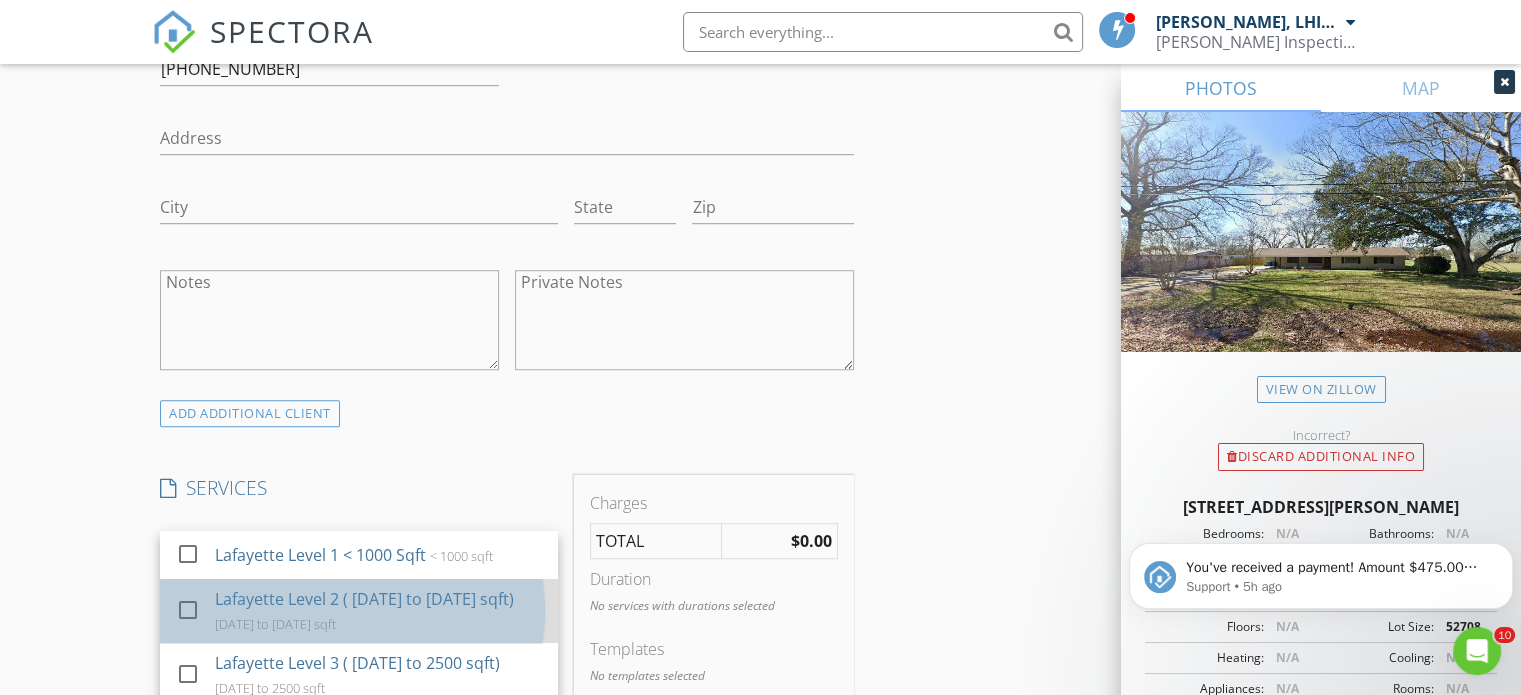 click on "Lafayette Level 2 ( [DATE] to [DATE] sqft)" at bounding box center [364, 599] 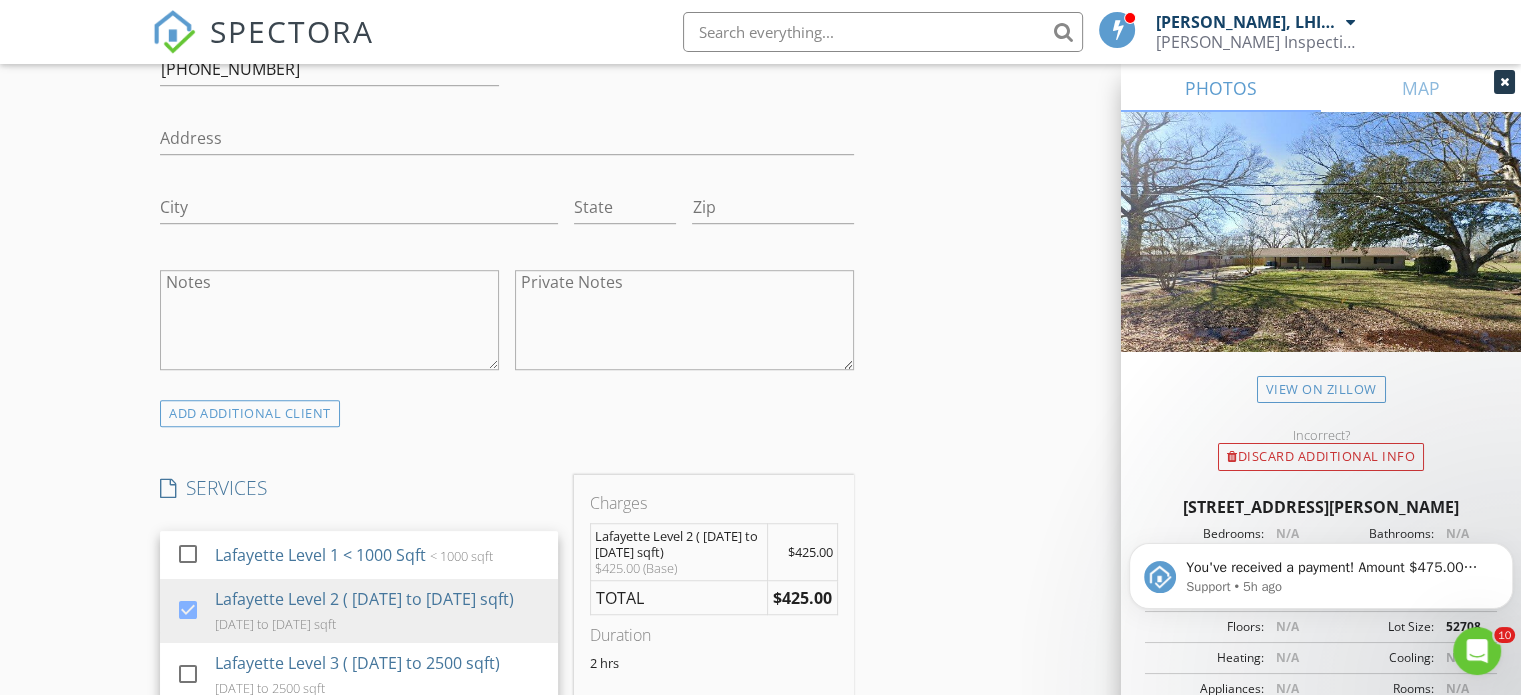 click on "New Inspection
Click here to use the New Order Form
INSPECTOR(S)
check_box   Shawn Bernard, LHI#10950   PRIMARY   Shawn Bernard, LHI#10950 arrow_drop_down   check_box_outline_blank Shawn Bernard, LHI#10950 specifically requested
Date/Time
07/14/2025 6:00 PM
Location
Address Search       Address 1208 Hugh Wallis Rd S   Unit   City Lafayette   State LA   Zip 70508   County Lafayette Parish     Square Feet 1691   Year Built 1958   Foundation arrow_drop_down     Shawn Bernard, LHI#10950     10.1 miles     (18 minutes)
client
check_box Enable Client CC email for this inspection   Client Search     check_box_outline_blank Client is a Company/Organization     First Name Colby   Last Name Bourg   Email cbourg@live.com   CC Email   Phone 337-322-2181   Address   City   State   Zip       Notes   Private Notes          check_box_outline_blank" at bounding box center [760, 587] 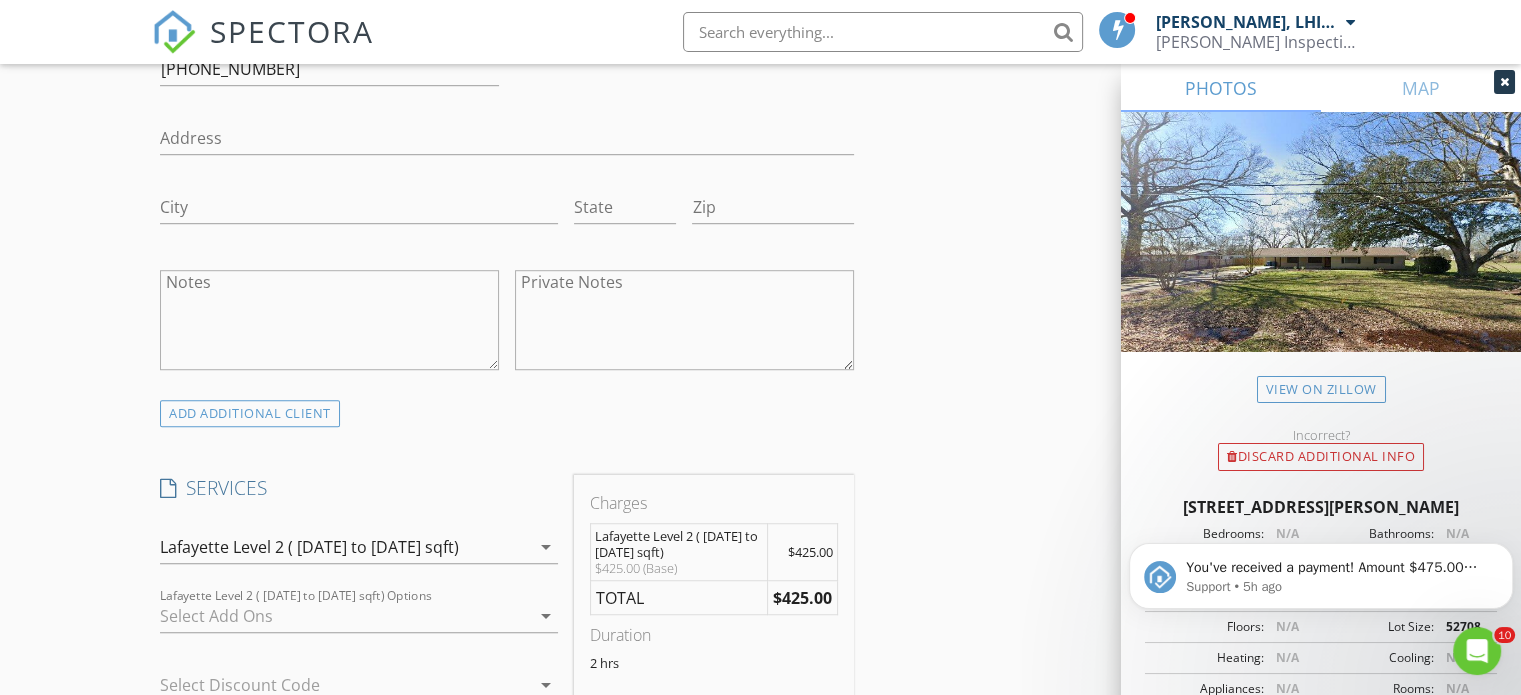 click at bounding box center (345, 616) 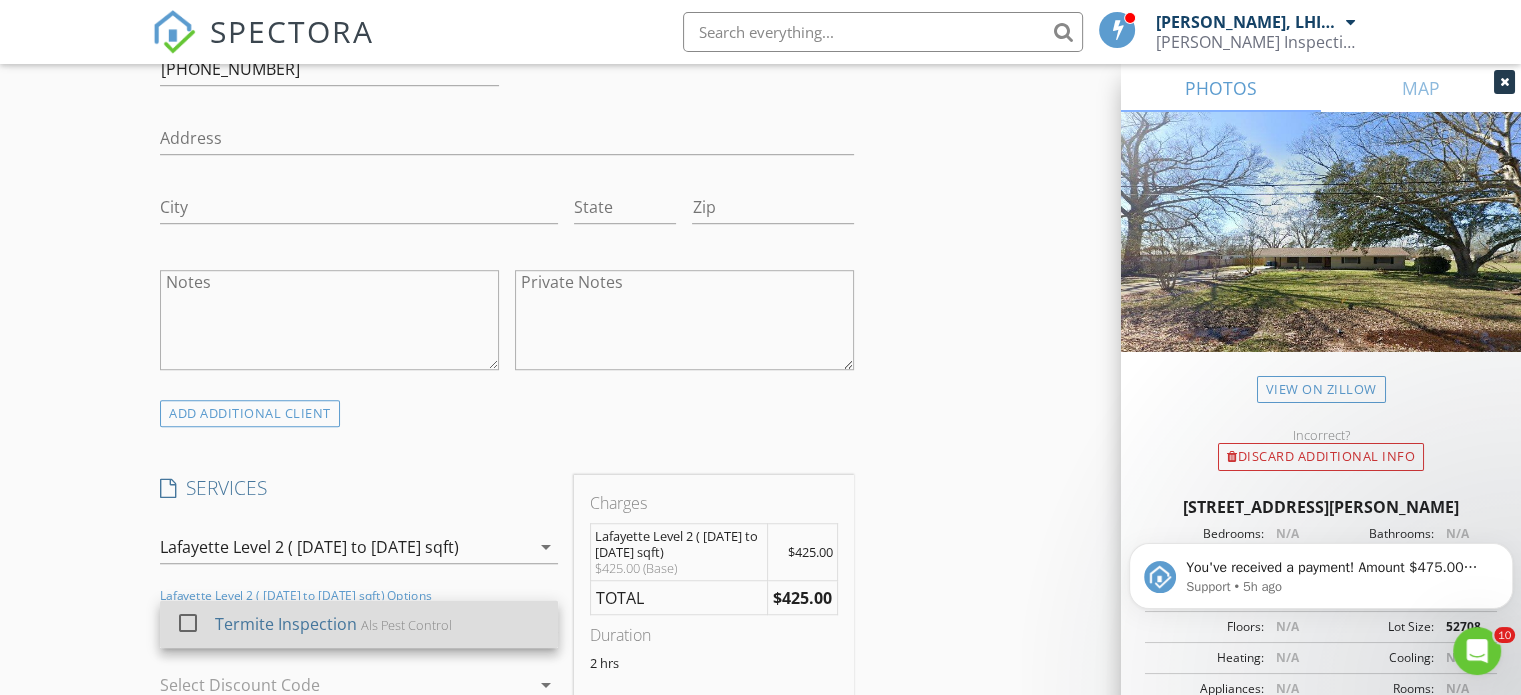click on "Termite Inspection" at bounding box center (286, 624) 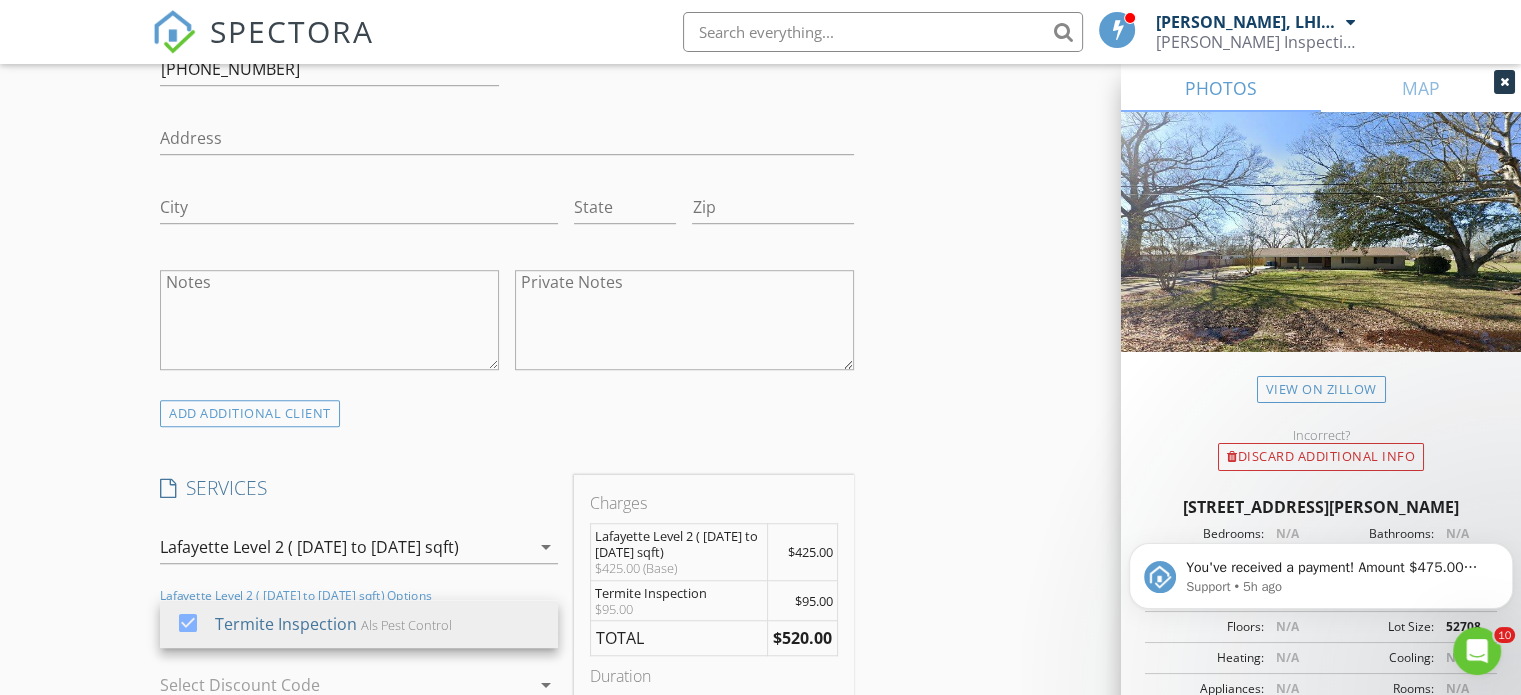 click on "New Inspection
Click here to use the New Order Form
INSPECTOR(S)
check_box   Shawn Bernard, LHI#10950   PRIMARY   Shawn Bernard, LHI#10950 arrow_drop_down   check_box_outline_blank Shawn Bernard, LHI#10950 specifically requested
Date/Time
07/14/2025 6:00 PM
Location
Address Search       Address 1208 Hugh Wallis Rd S   Unit   City Lafayette   State LA   Zip 70508   County Lafayette Parish     Square Feet 1691   Year Built 1958   Foundation arrow_drop_down     Shawn Bernard, LHI#10950     10.1 miles     (18 minutes)
client
check_box Enable Client CC email for this inspection   Client Search     check_box_outline_blank Client is a Company/Organization     First Name Colby   Last Name Bourg   Email cbourg@live.com   CC Email   Phone 337-322-2181   Address   City   State   Zip       Notes   Private Notes          check_box_outline_blank" at bounding box center (760, 608) 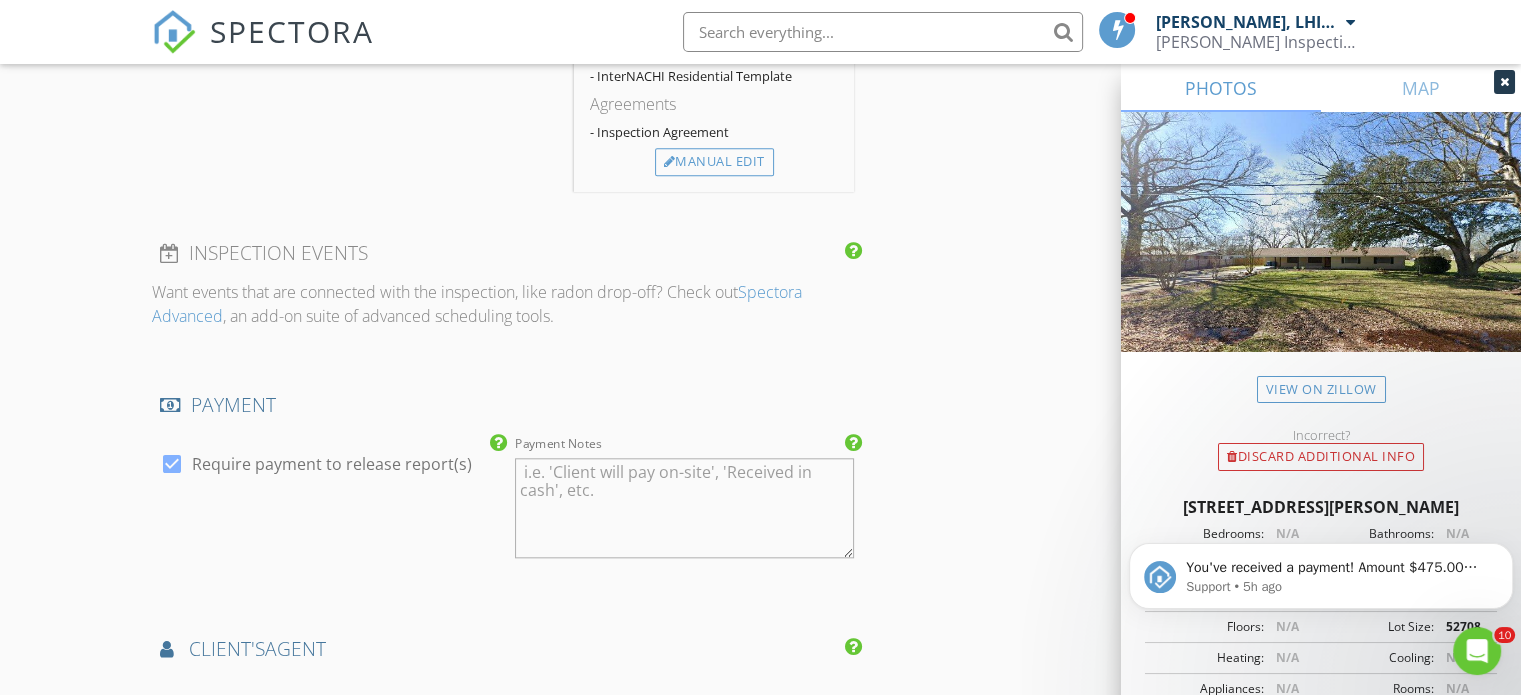 scroll, scrollTop: 2400, scrollLeft: 0, axis: vertical 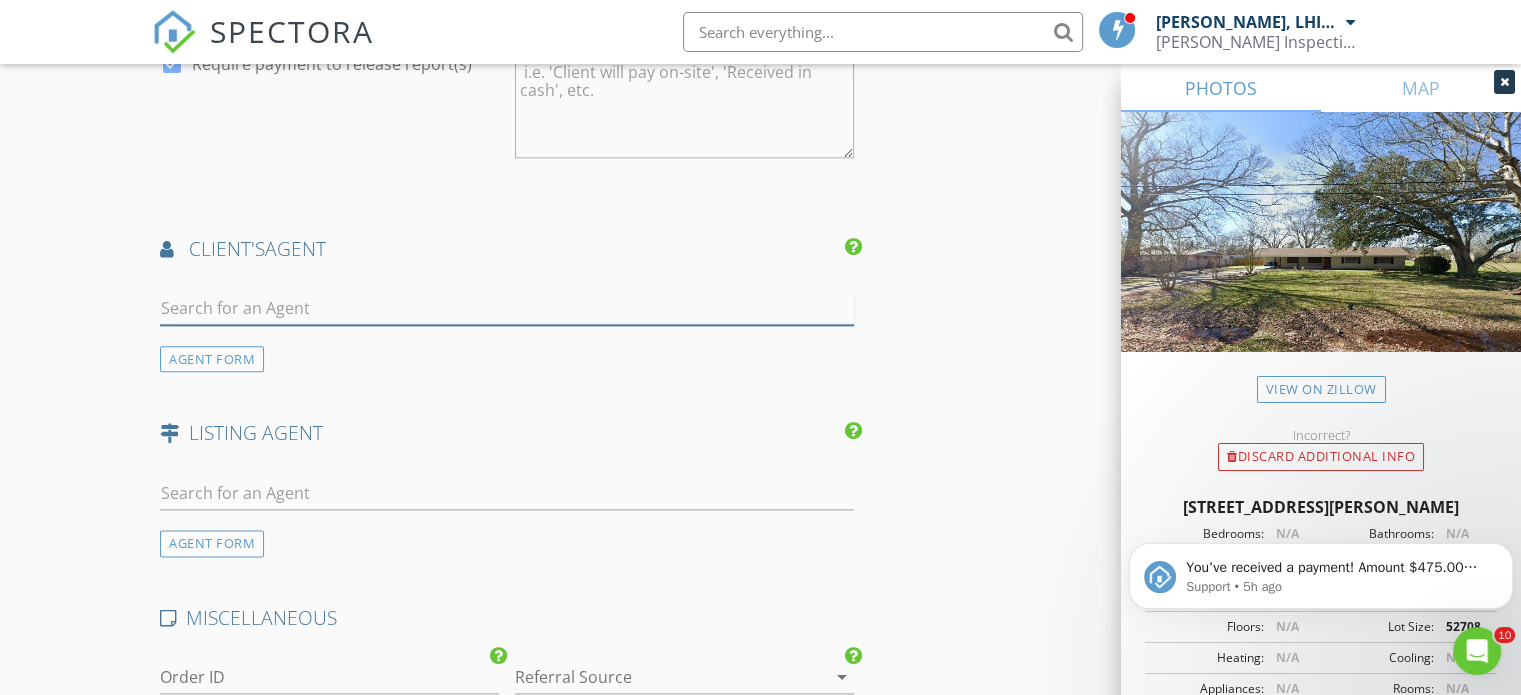 click at bounding box center (507, 308) 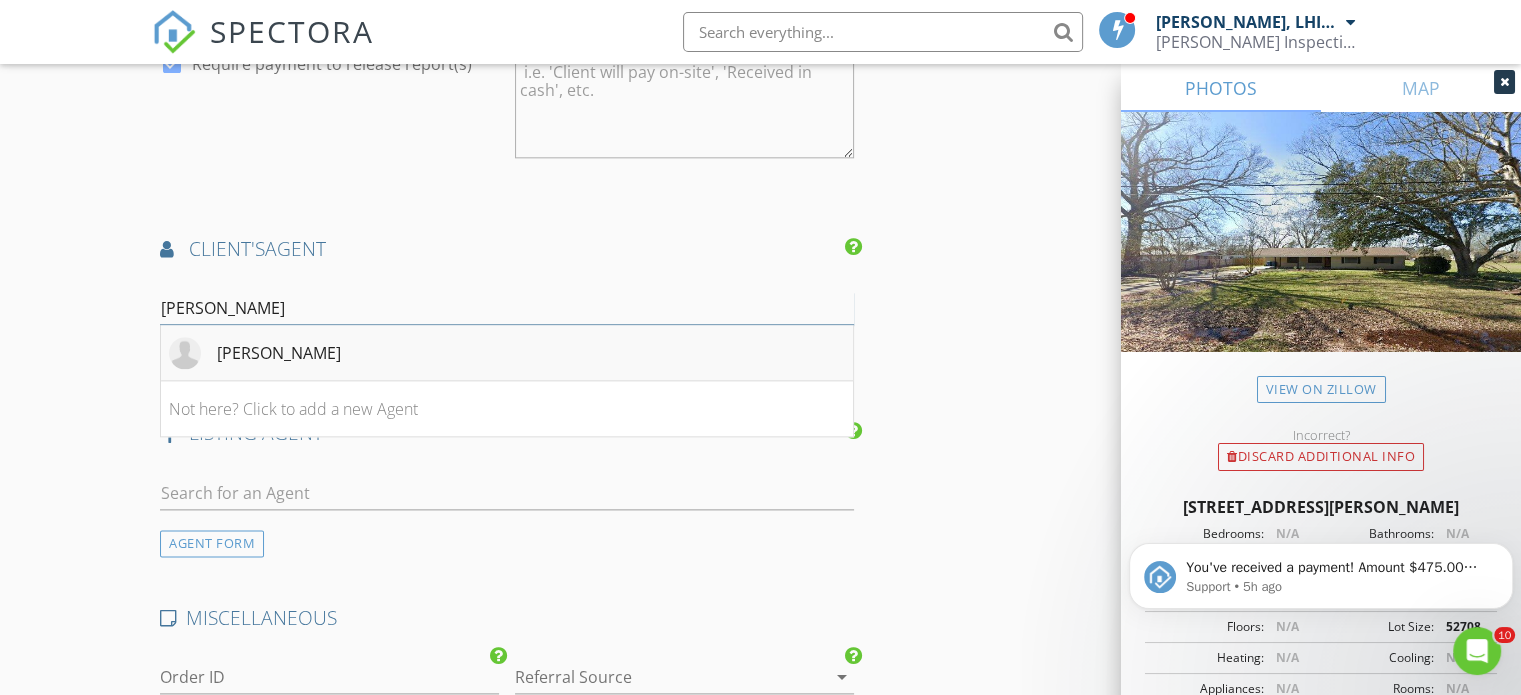 type on "laton" 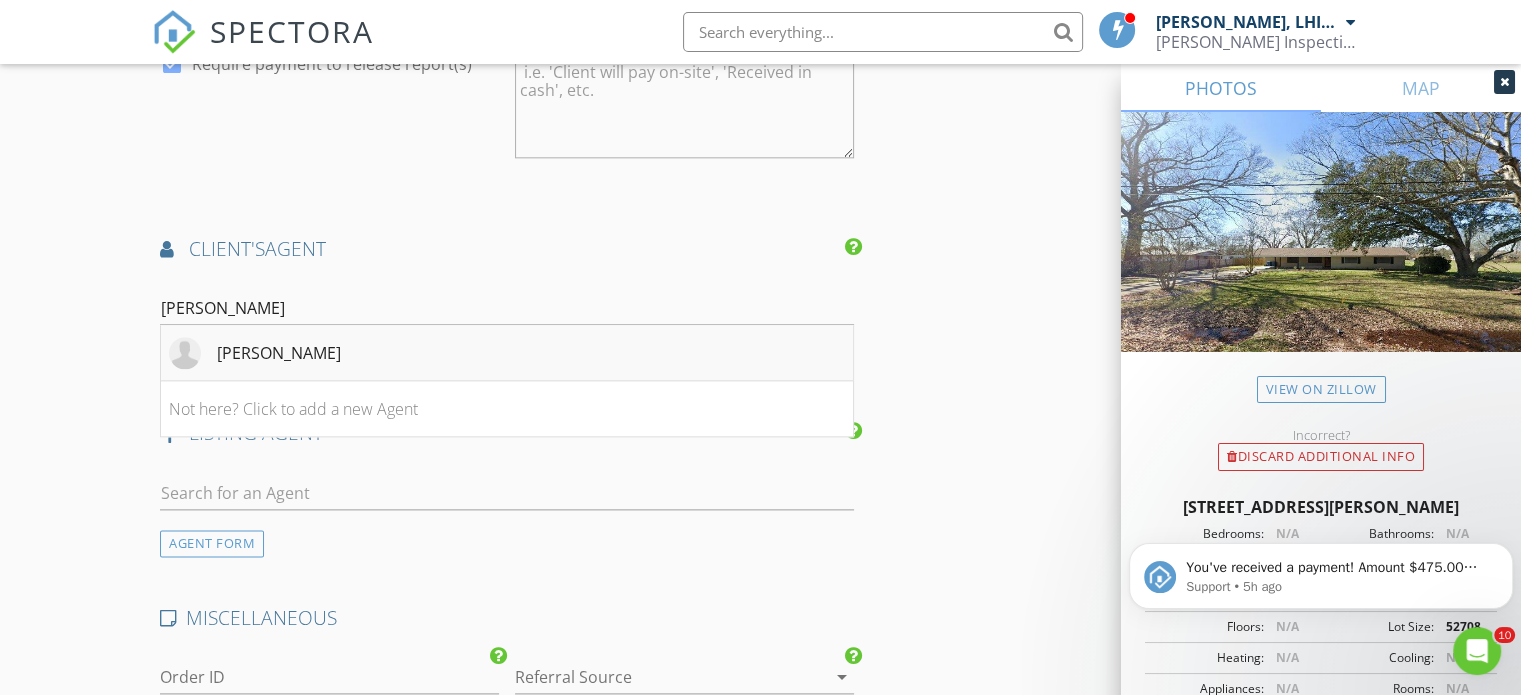 click on "[PERSON_NAME]" at bounding box center [507, 353] 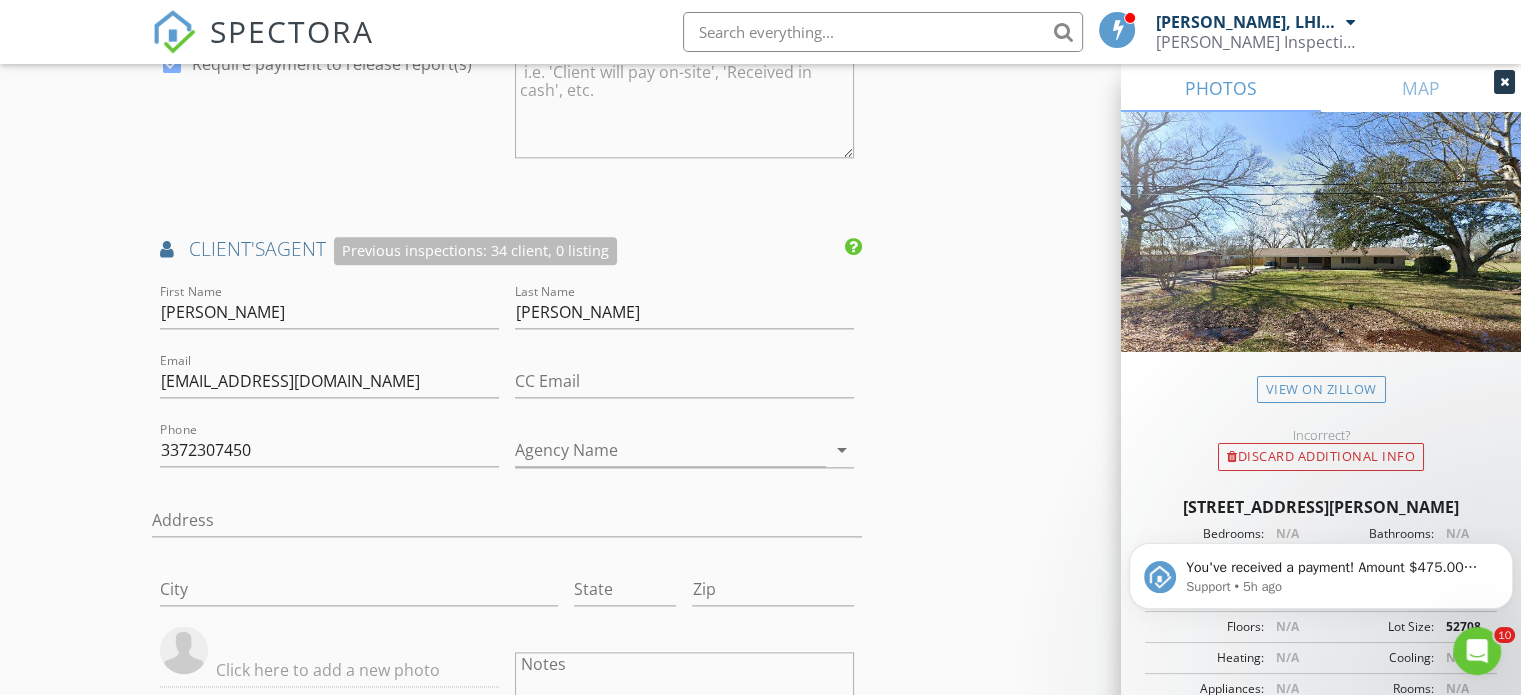 click on "INSPECTOR(S)
check_box   Shawn Bernard, LHI#10950   PRIMARY   Shawn Bernard, LHI#10950 arrow_drop_down   check_box_outline_blank Shawn Bernard, LHI#10950 specifically requested
Date/Time
07/14/2025 6:00 PM
Location
Address Search       Address 1208 Hugh Wallis Rd S   Unit   City Lafayette   State LA   Zip 70508   County Lafayette Parish     Square Feet 1691   Year Built 1958   Foundation arrow_drop_down     Shawn Bernard, LHI#10950     10.1 miles     (18 minutes)
client
check_box Enable Client CC email for this inspection   Client Search     check_box_outline_blank Client is a Company/Organization     First Name Colby   Last Name Bourg   Email cbourg@live.com   CC Email   Phone 337-322-2181   Address   City   State   Zip       Notes   Private Notes
ADD ADDITIONAL client
check_box_outline_blank     check_box" at bounding box center (760, -162) 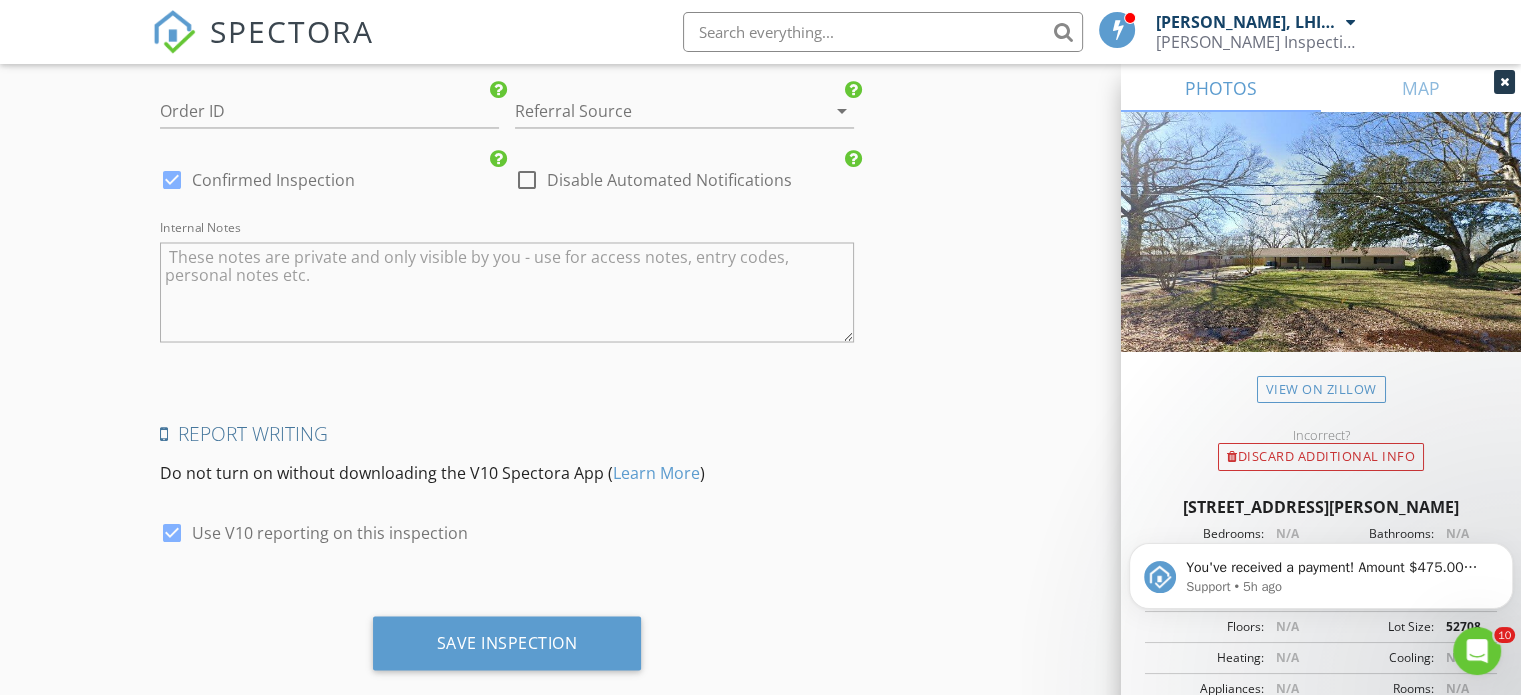 scroll, scrollTop: 3588, scrollLeft: 0, axis: vertical 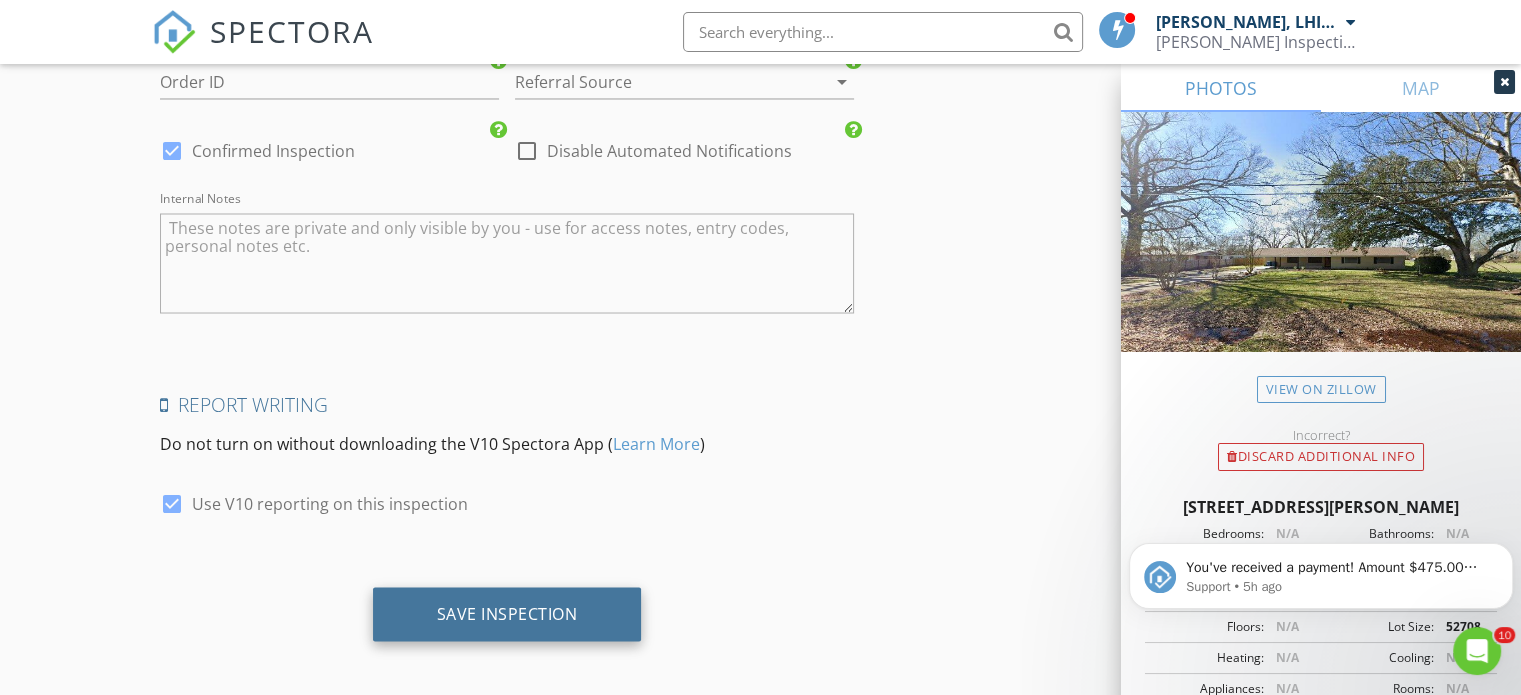 click on "Save Inspection" at bounding box center (507, 614) 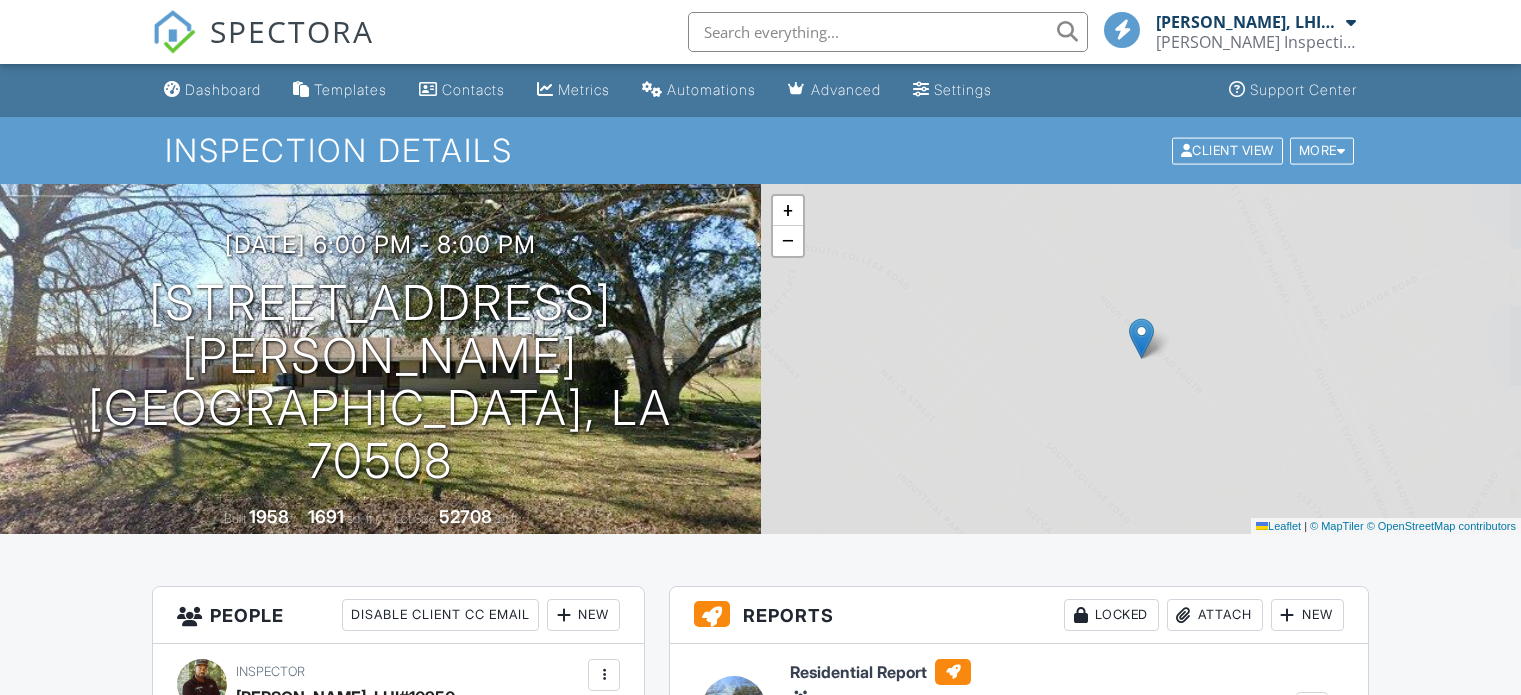 scroll, scrollTop: 0, scrollLeft: 0, axis: both 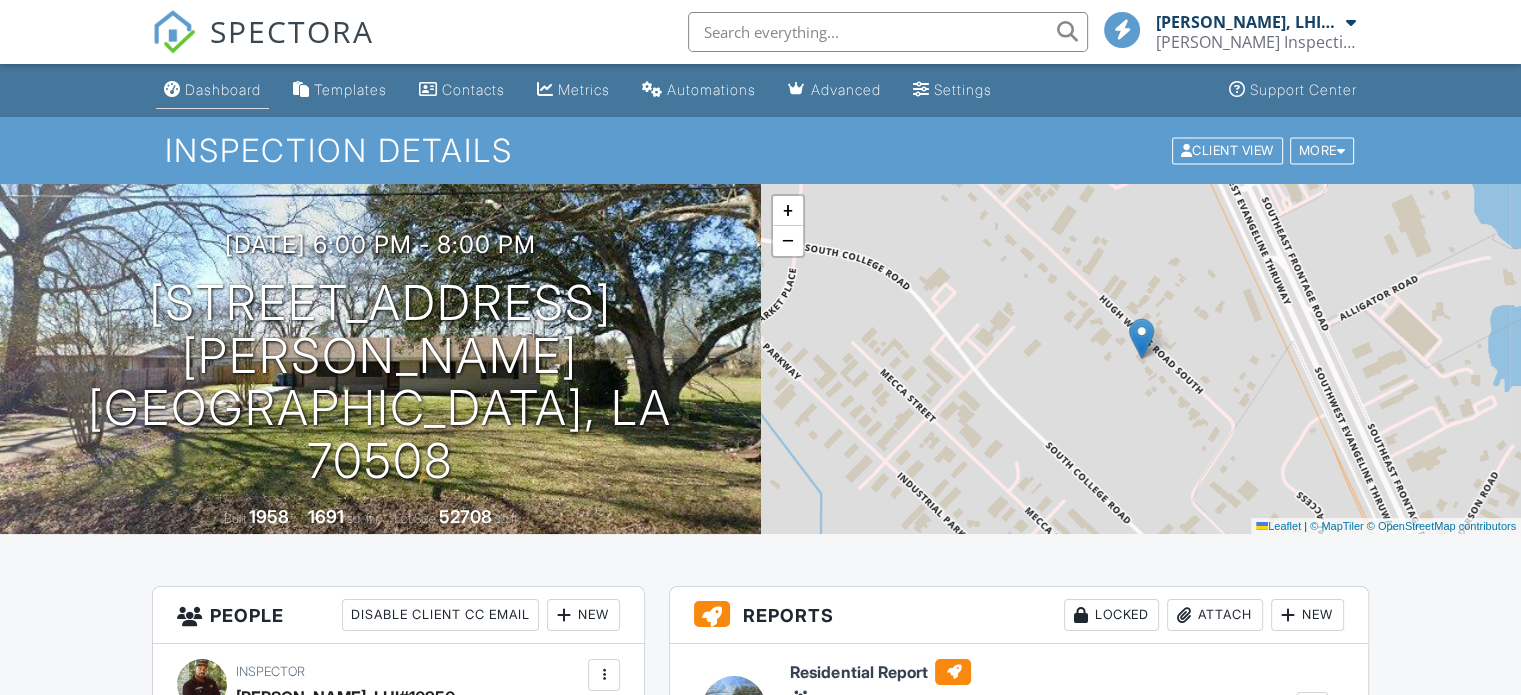 click on "Dashboard" at bounding box center [212, 90] 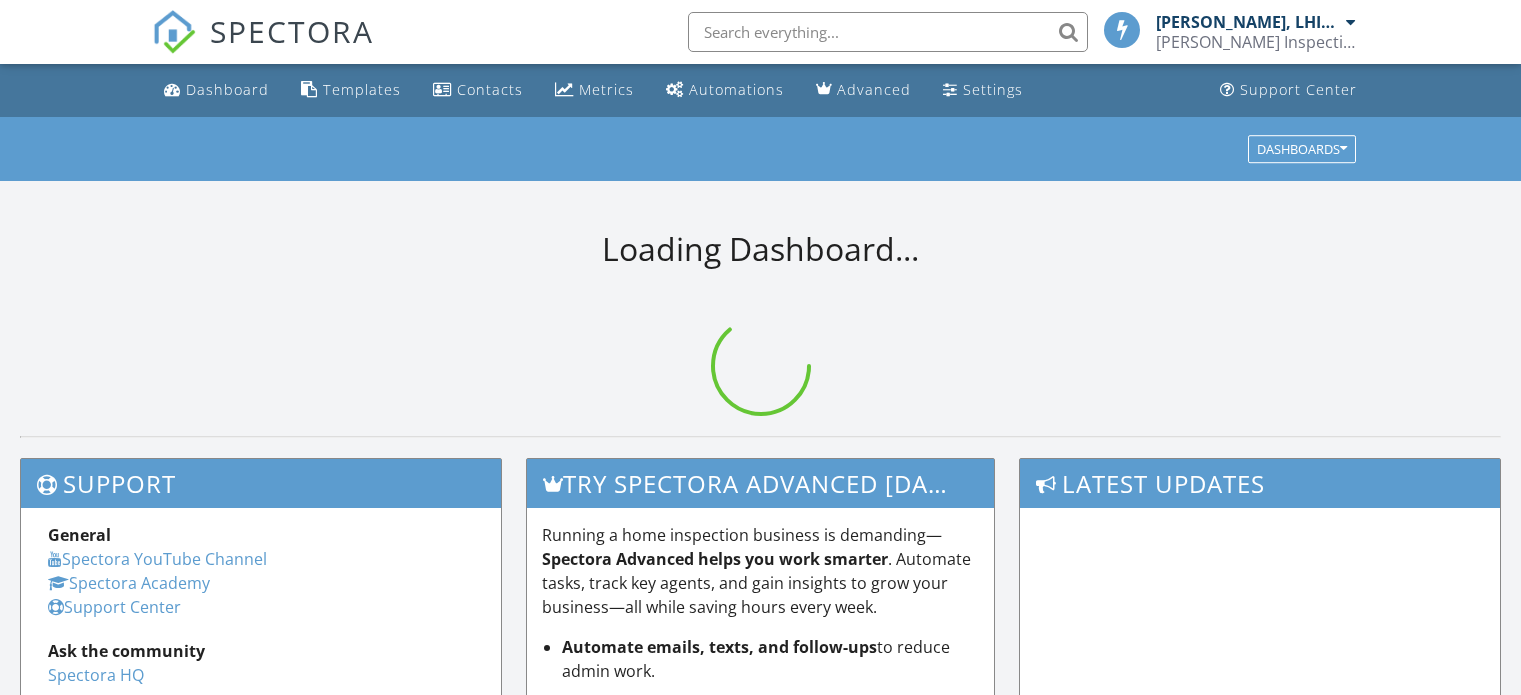 scroll, scrollTop: 0, scrollLeft: 0, axis: both 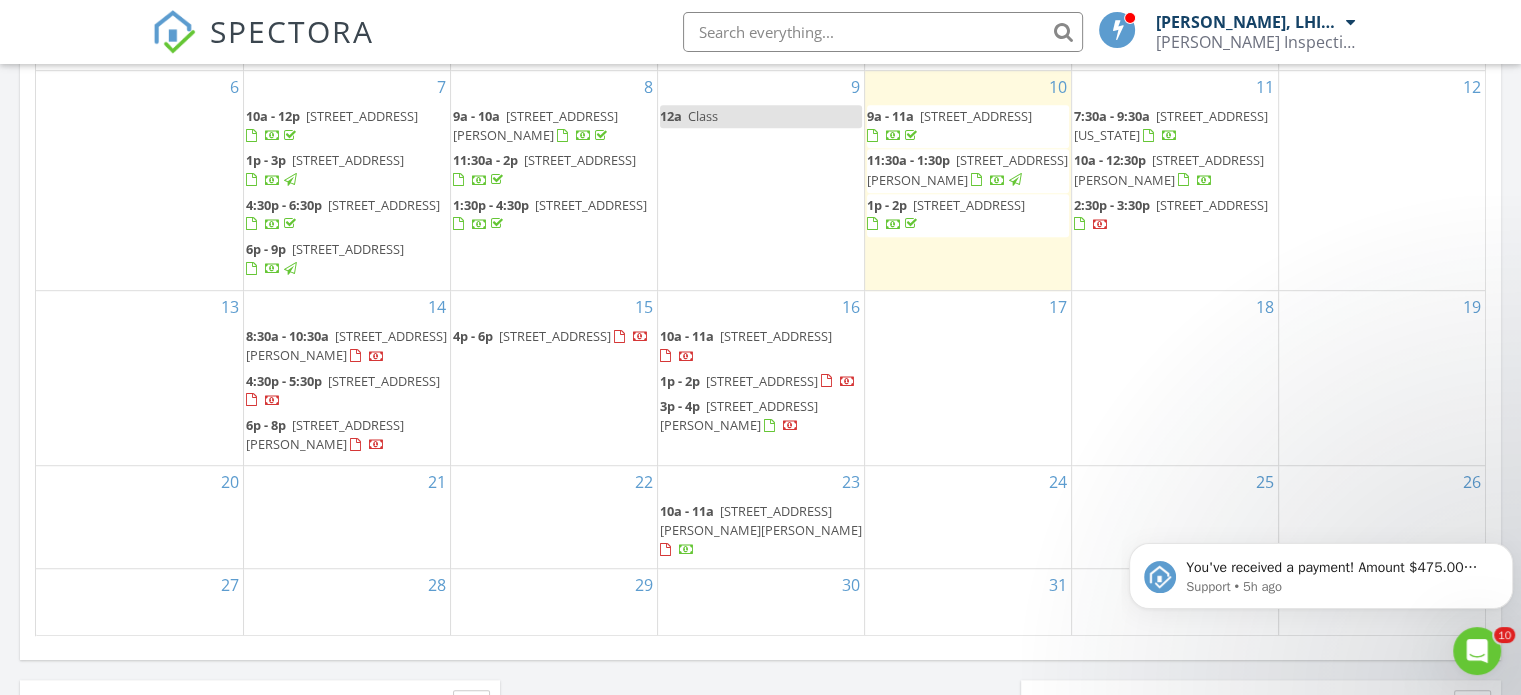 click on "[STREET_ADDRESS]" at bounding box center (555, 336) 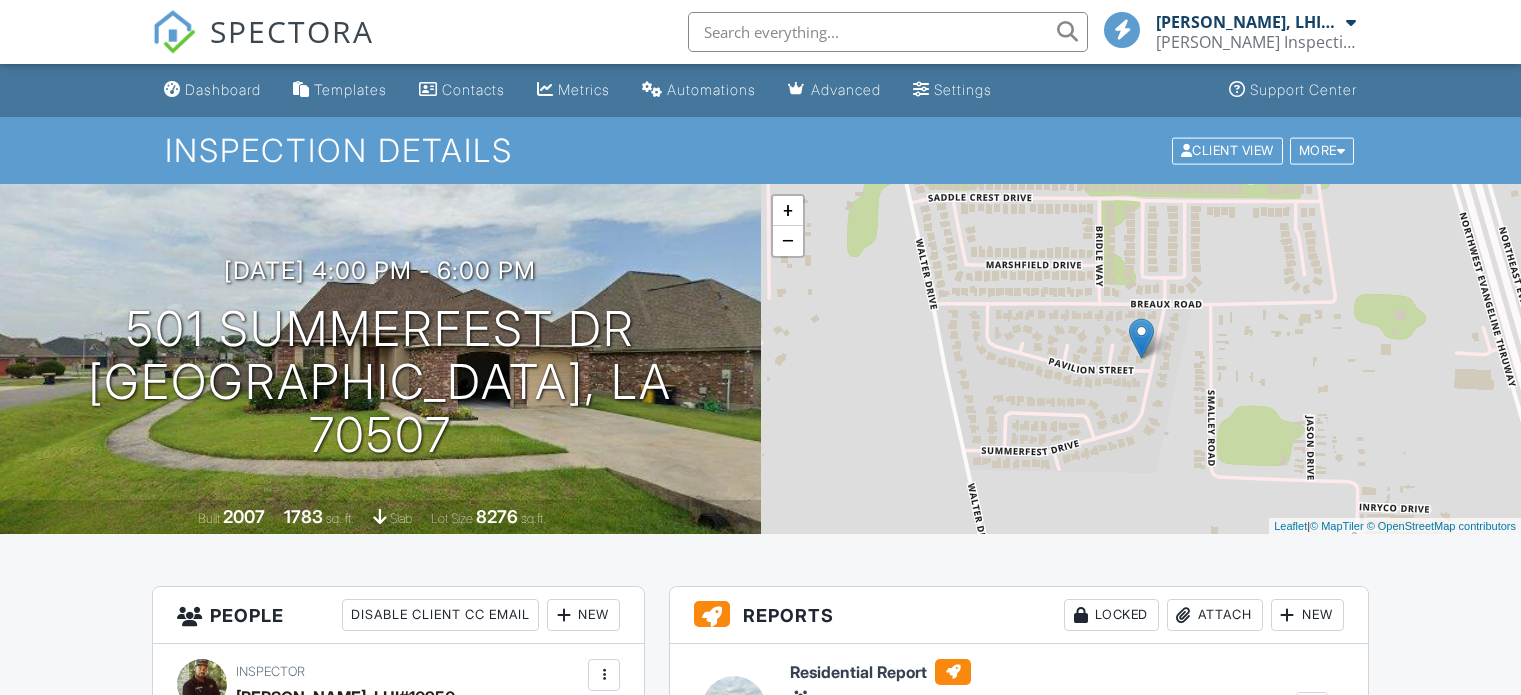 scroll, scrollTop: 0, scrollLeft: 0, axis: both 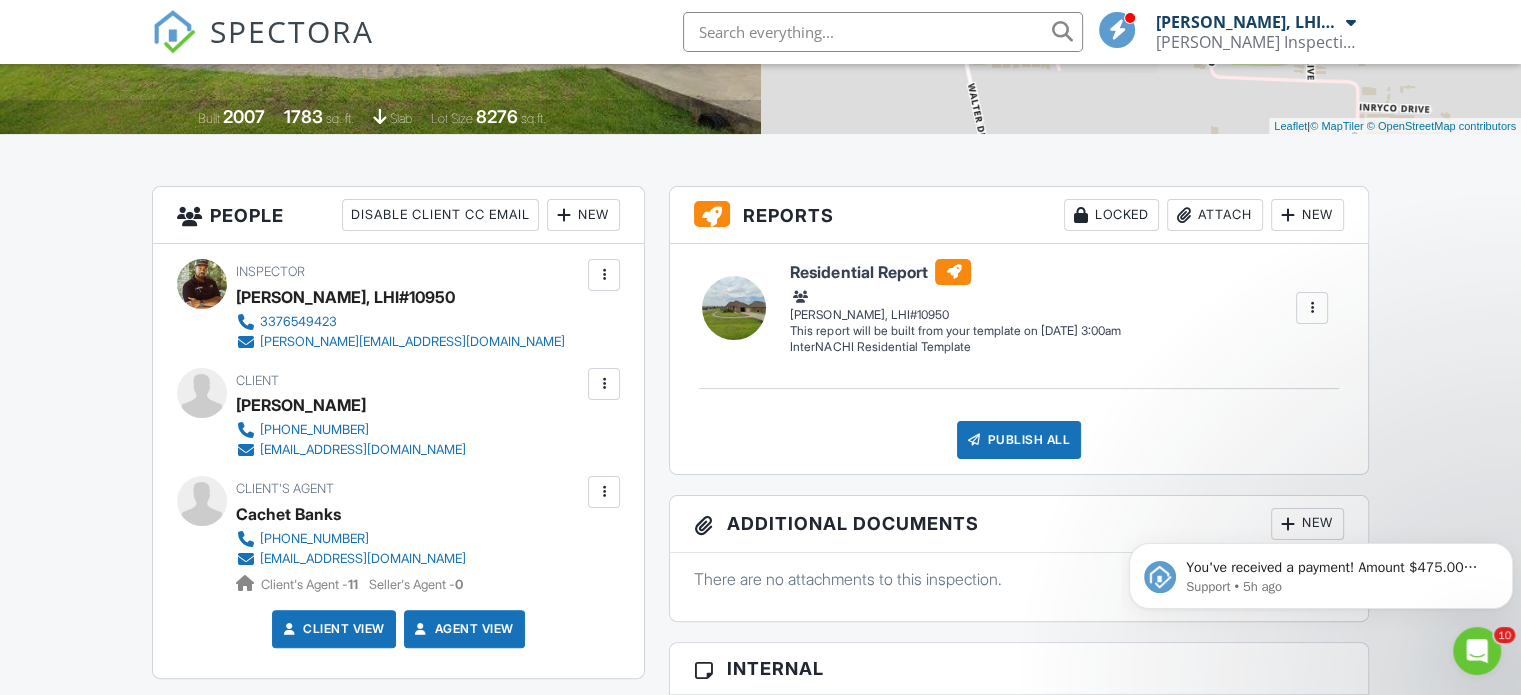click on "SPECTORA" at bounding box center (292, 31) 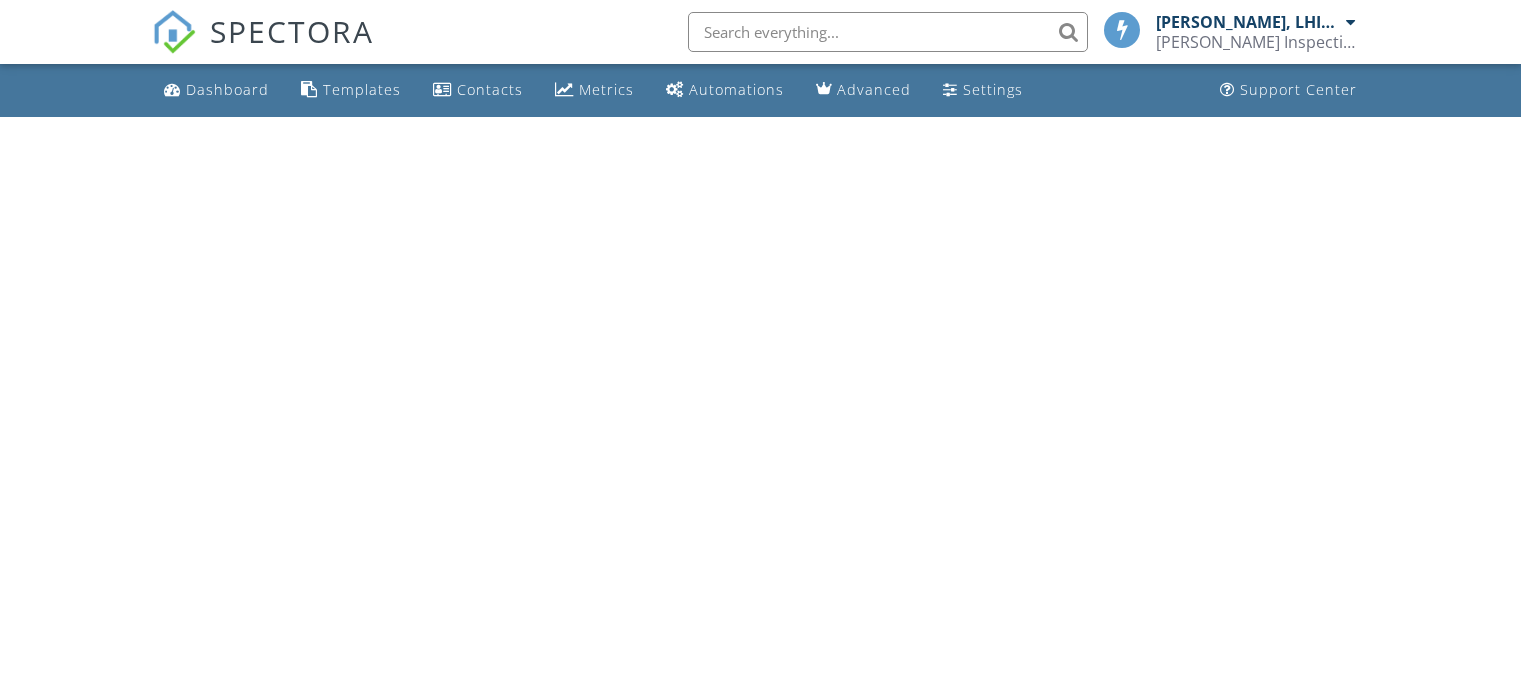 scroll, scrollTop: 0, scrollLeft: 0, axis: both 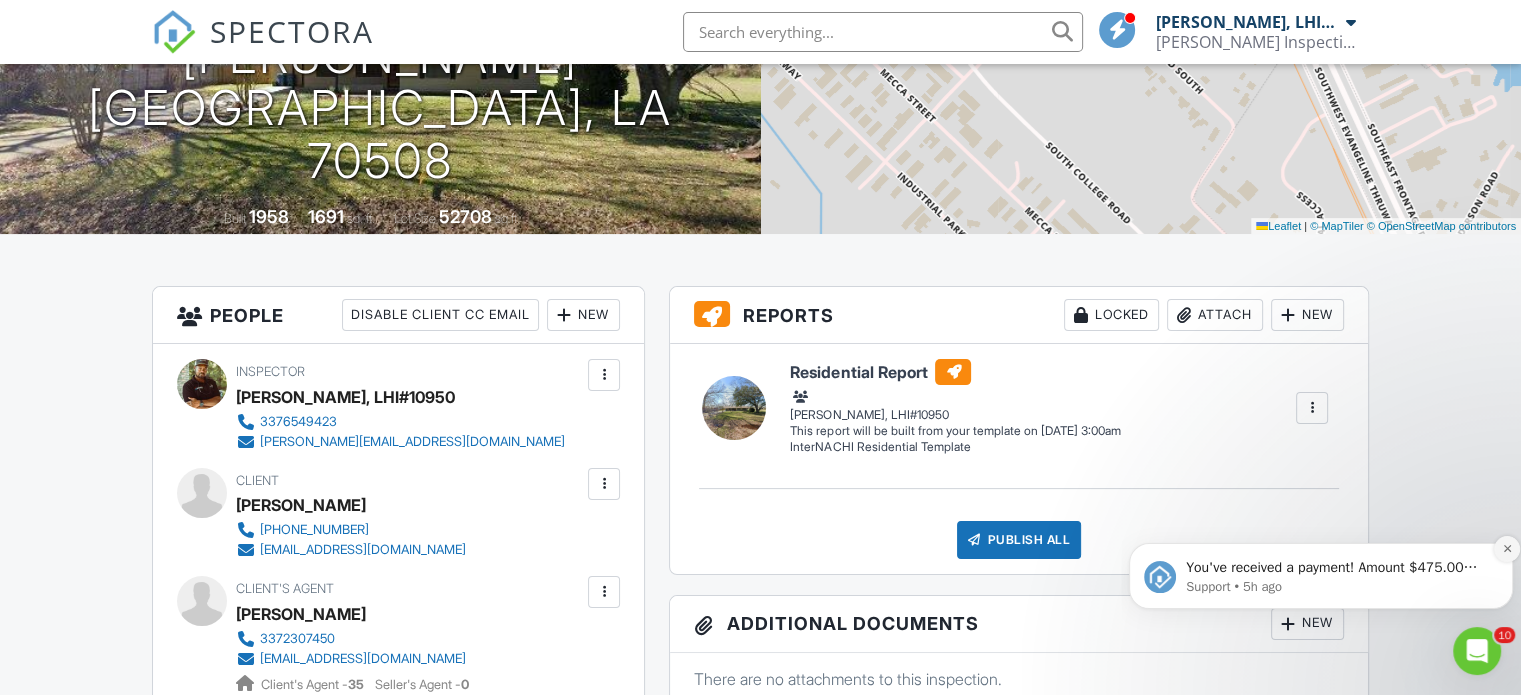click at bounding box center [1507, 549] 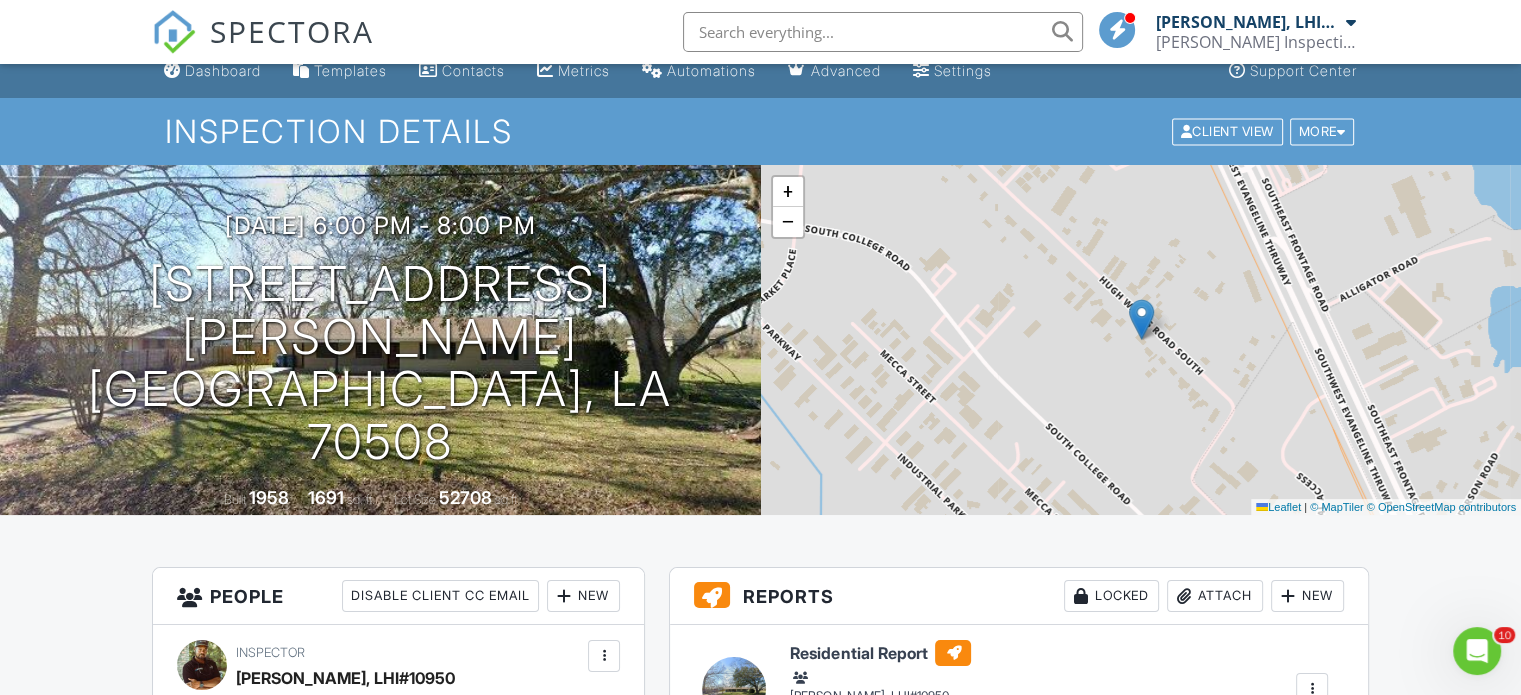 scroll, scrollTop: 0, scrollLeft: 0, axis: both 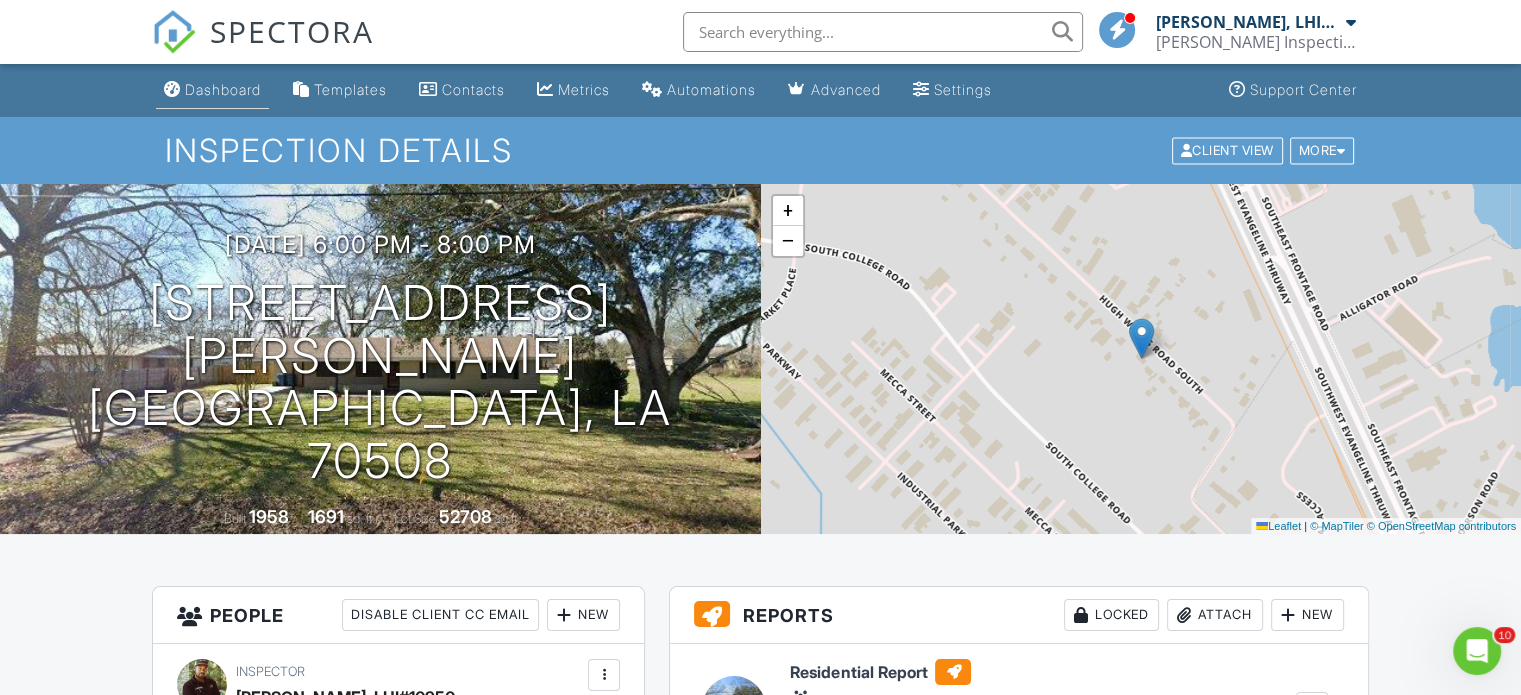 click on "Dashboard" at bounding box center (223, 89) 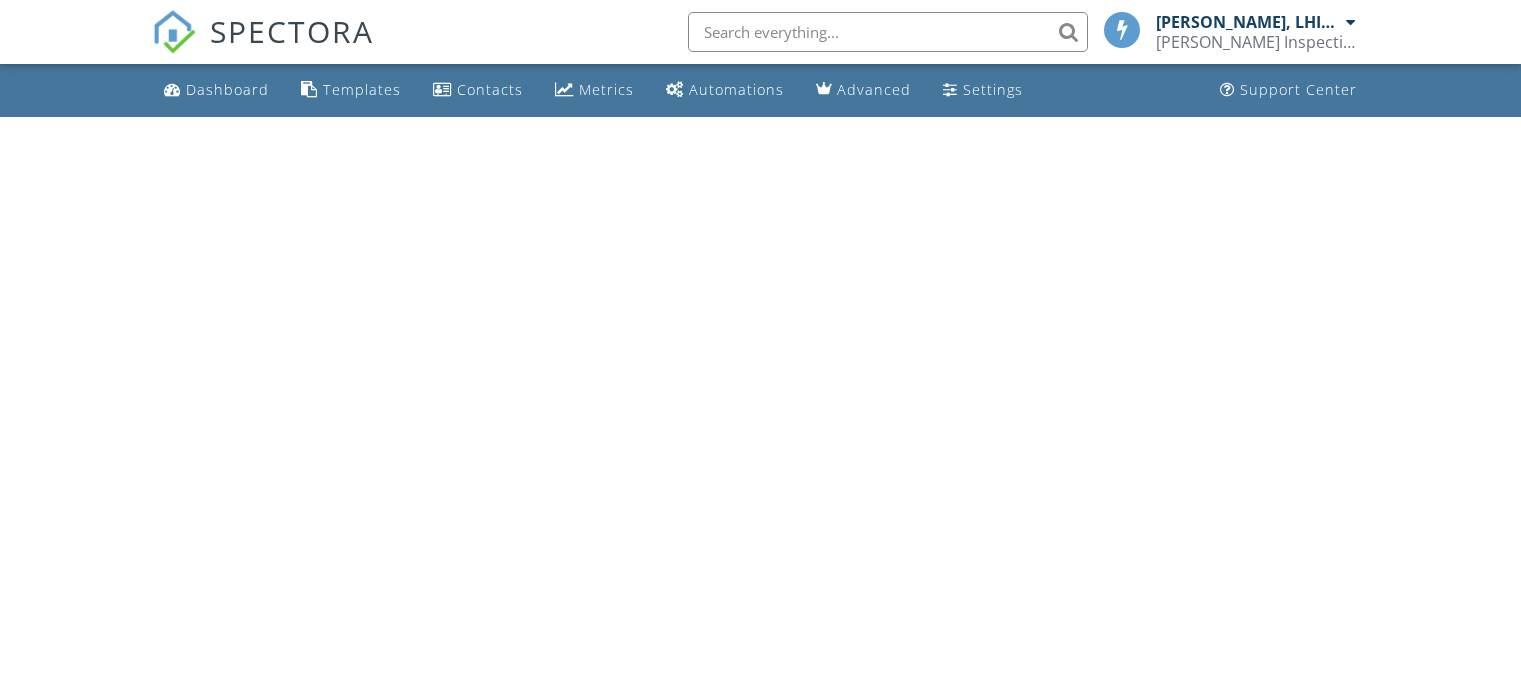 scroll, scrollTop: 0, scrollLeft: 0, axis: both 